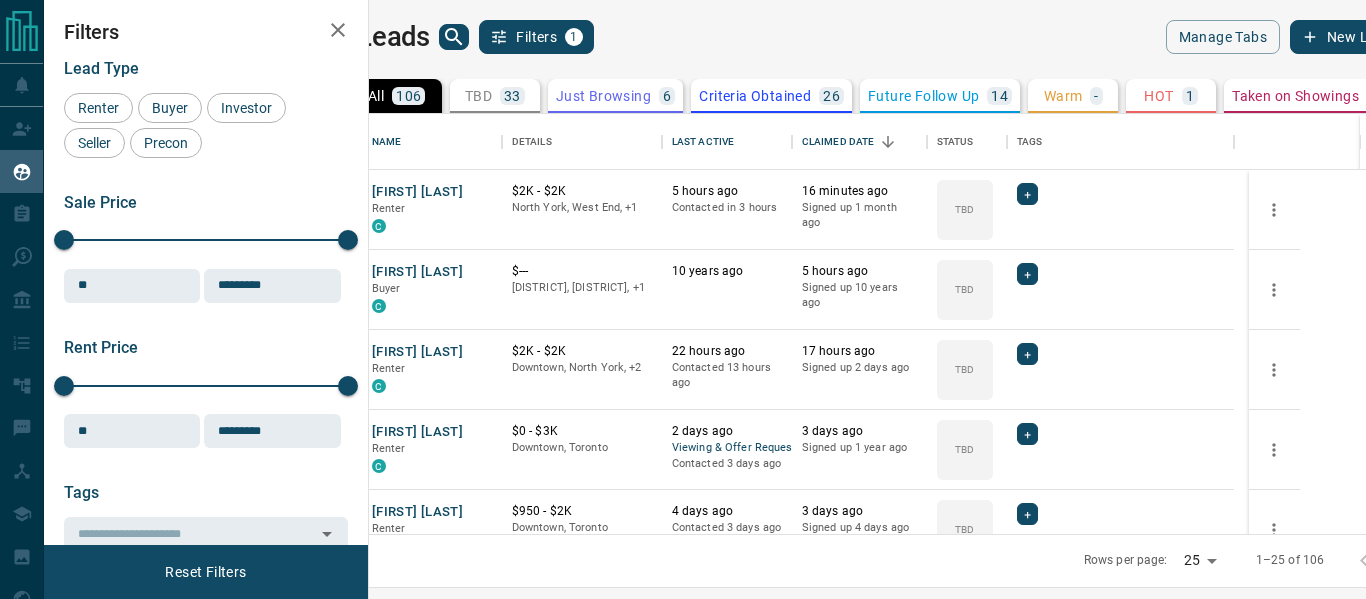 scroll, scrollTop: 0, scrollLeft: 0, axis: both 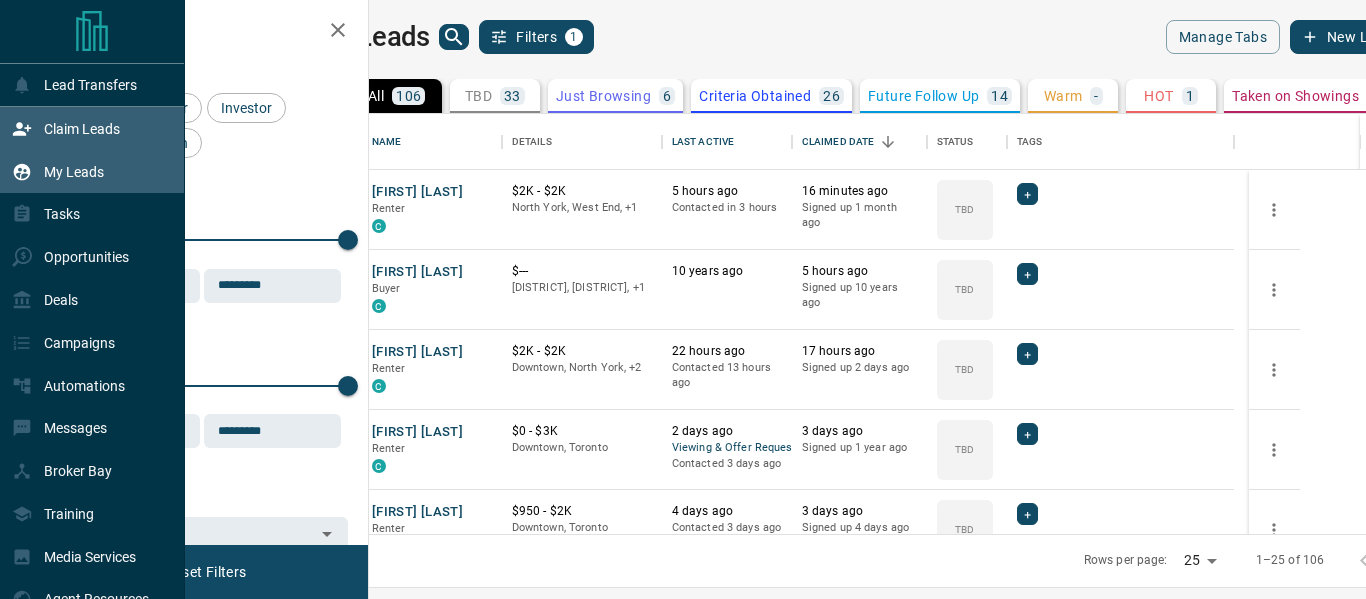 click on "Claim Leads" at bounding box center (82, 129) 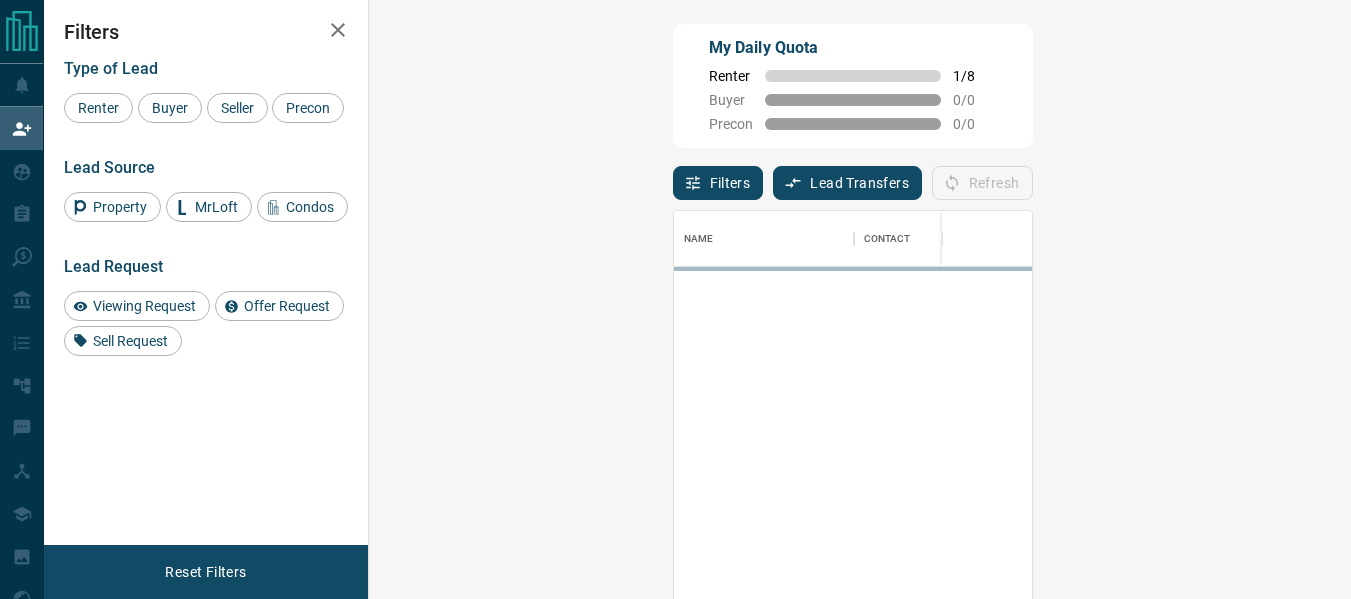scroll, scrollTop: 16, scrollLeft: 16, axis: both 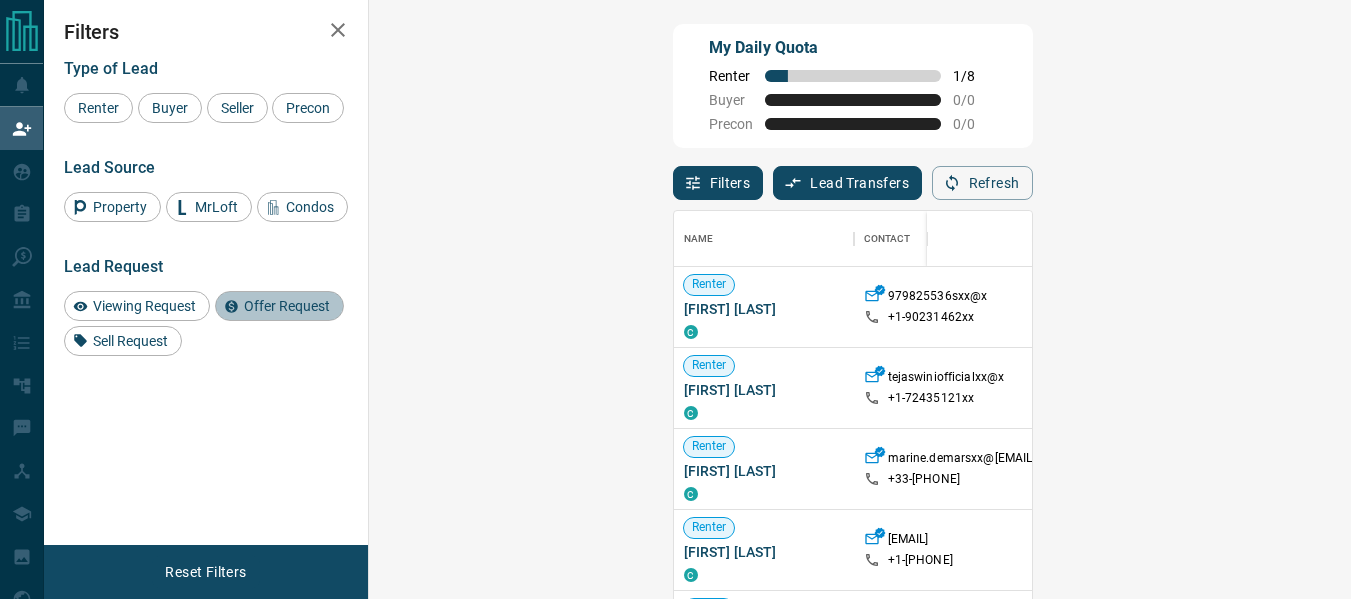 click on "Offer Request" at bounding box center [287, 306] 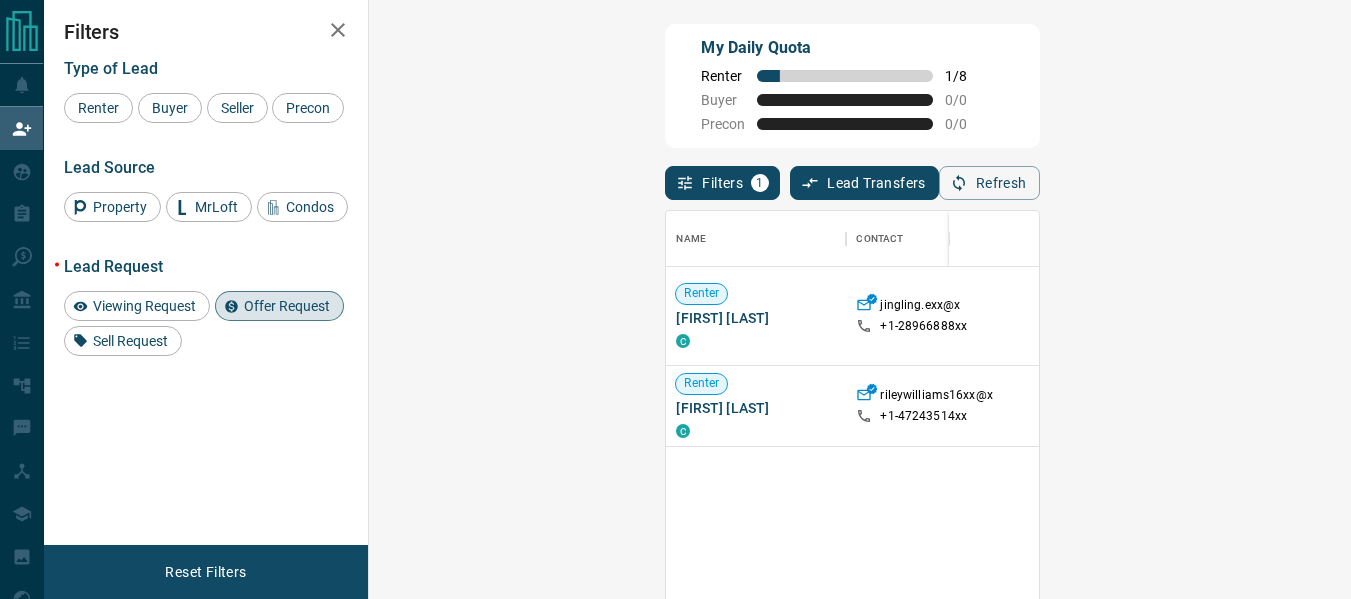 click on "Viewing Request Offer Request Sell Request" at bounding box center (206, 323) 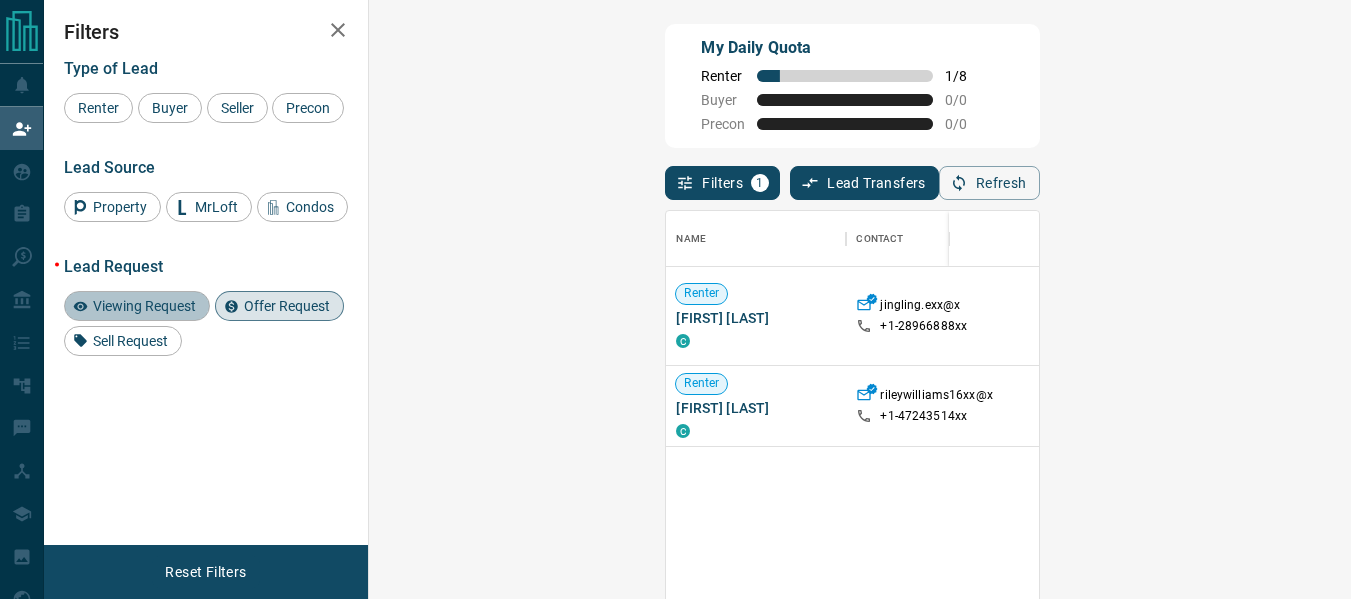 click on "Viewing Request" at bounding box center [144, 306] 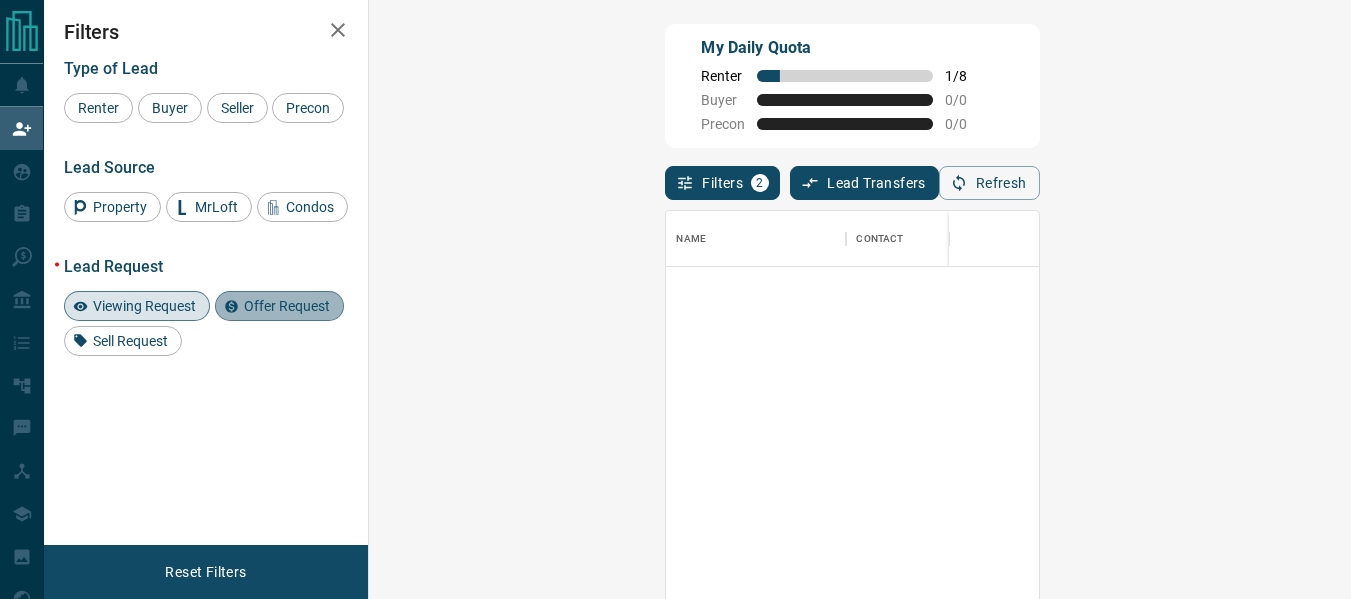click on "Offer Request" at bounding box center [287, 306] 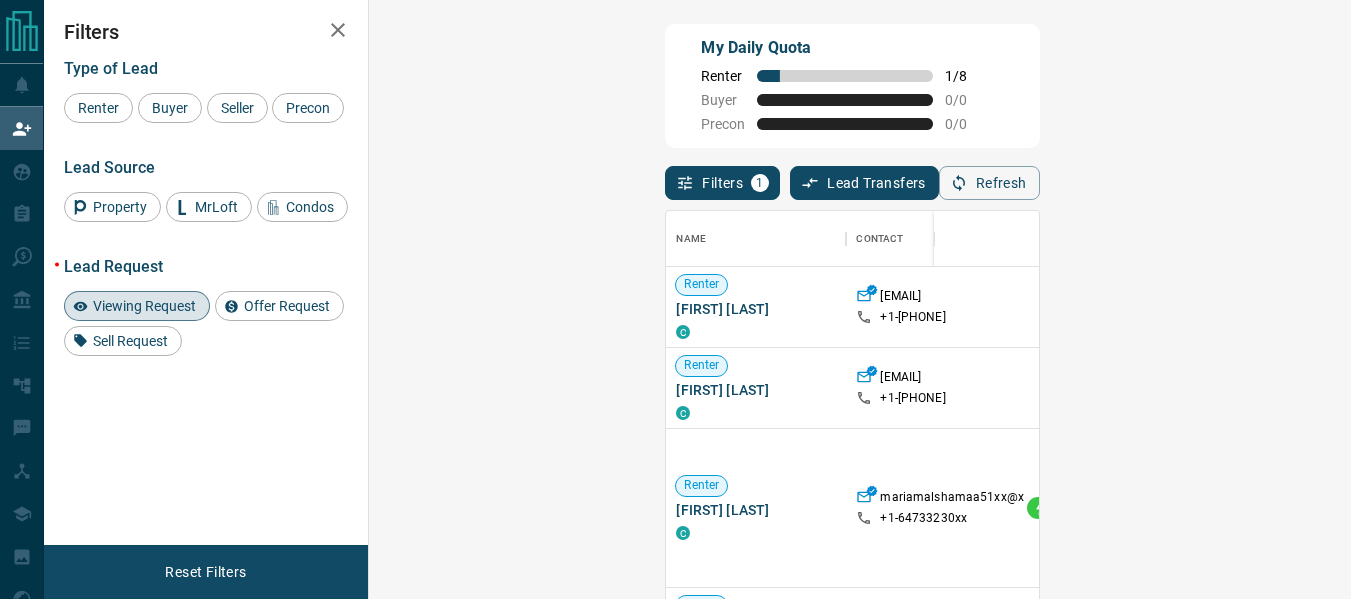 drag, startPoint x: 1338, startPoint y: 265, endPoint x: 1358, endPoint y: 361, distance: 98.0612 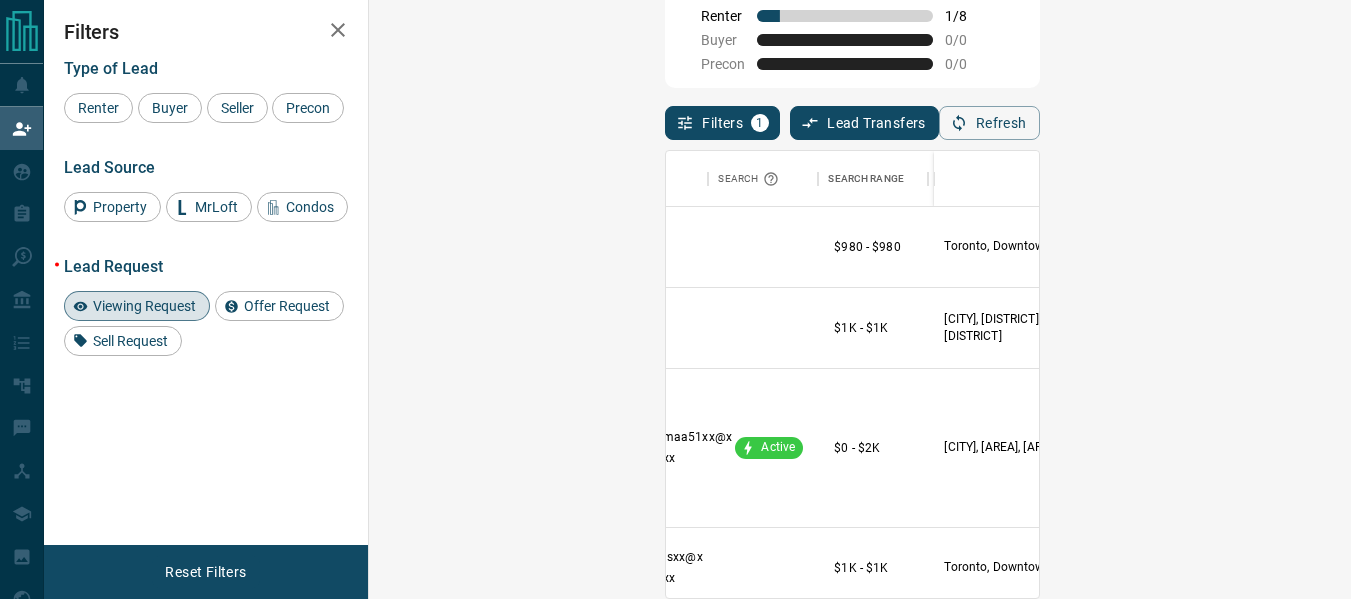 scroll, scrollTop: 0, scrollLeft: 300, axis: horizontal 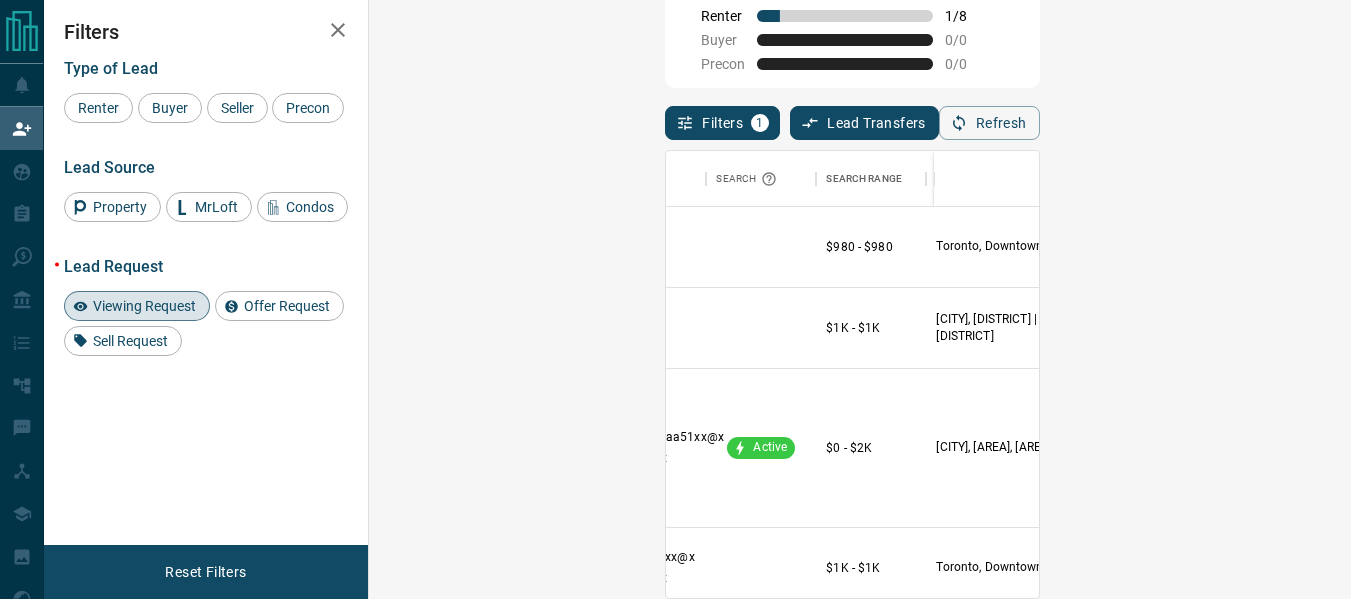 click on "Viewing Request   ( 2 )" at bounding box center (1193, 247) 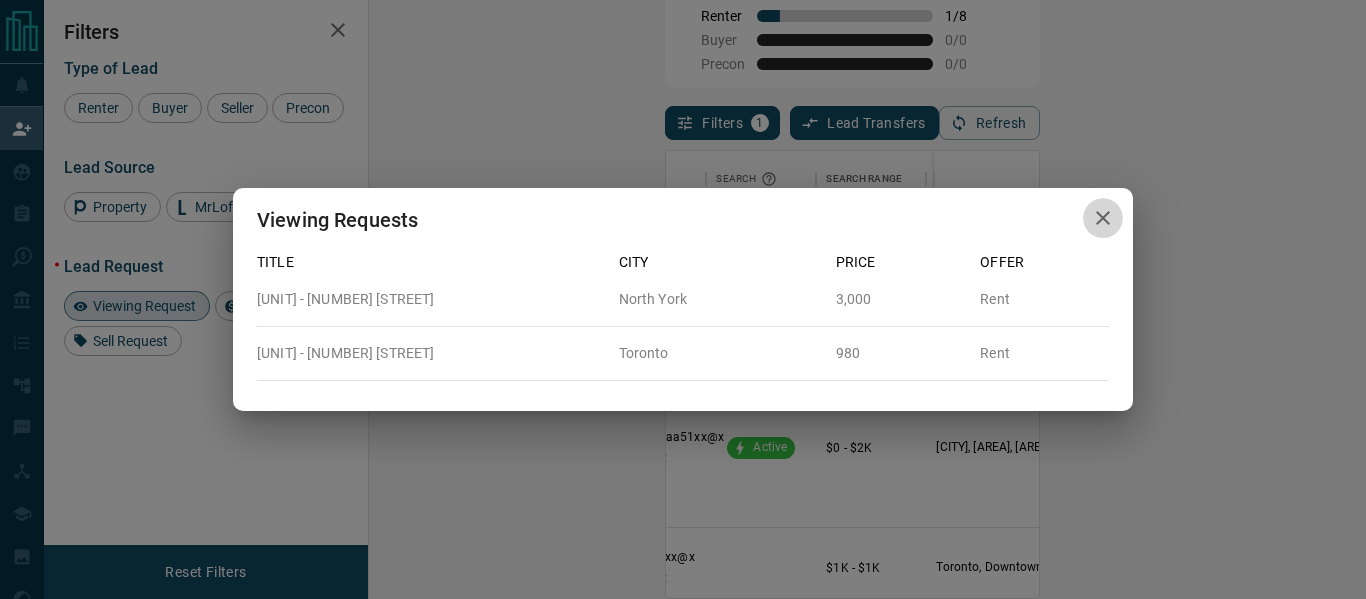 click 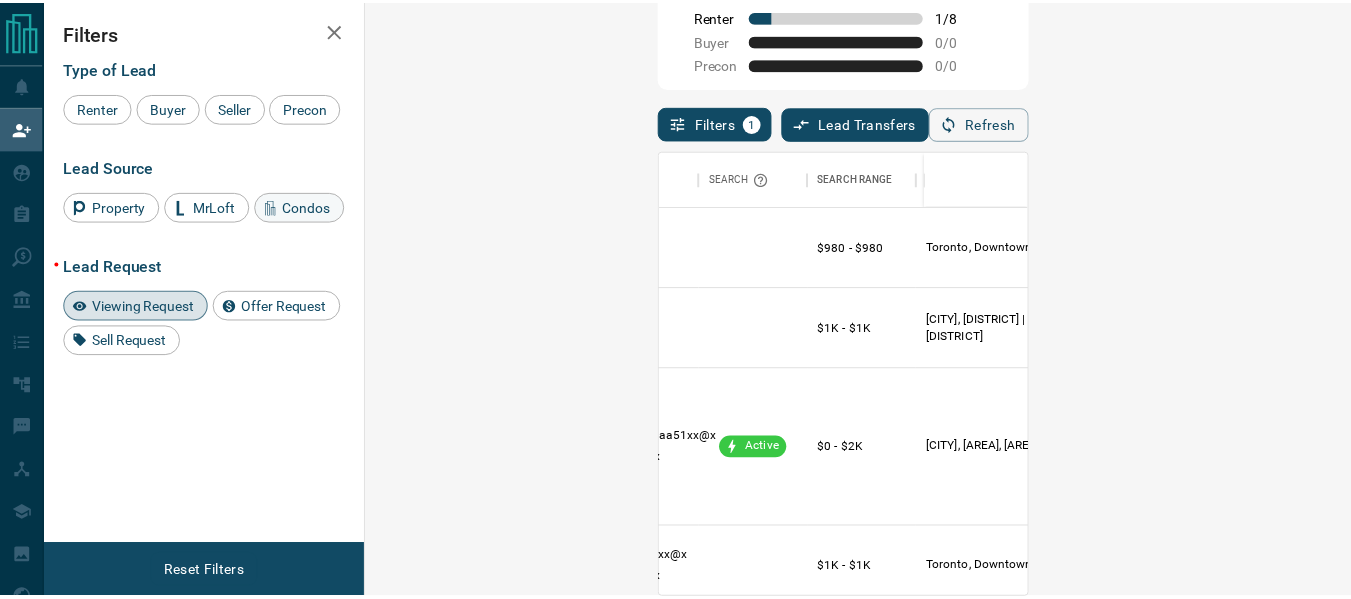 scroll, scrollTop: 16, scrollLeft: 16, axis: both 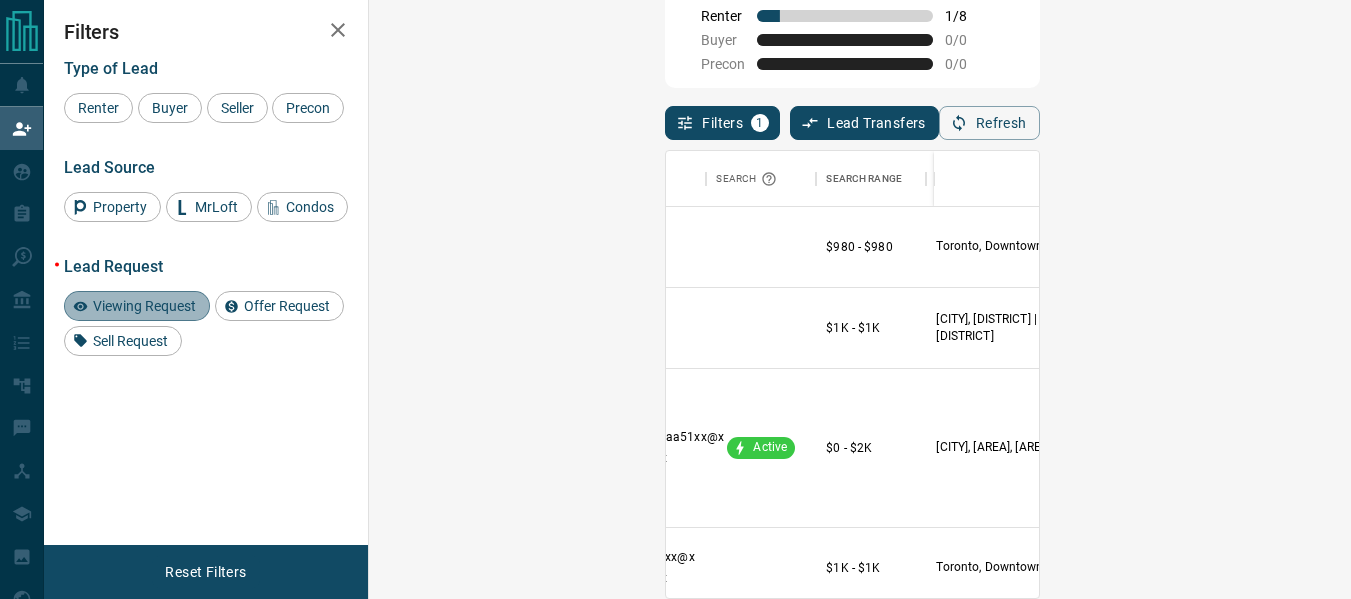 click on "Viewing Request" at bounding box center (144, 306) 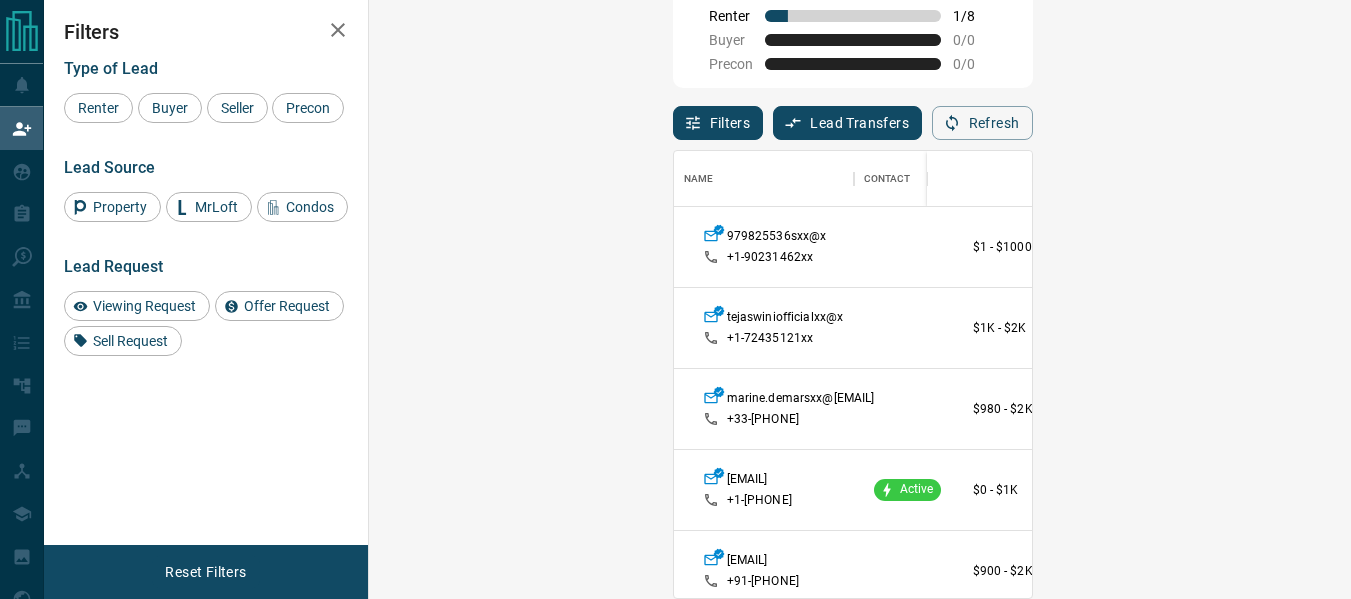 scroll, scrollTop: 0, scrollLeft: 0, axis: both 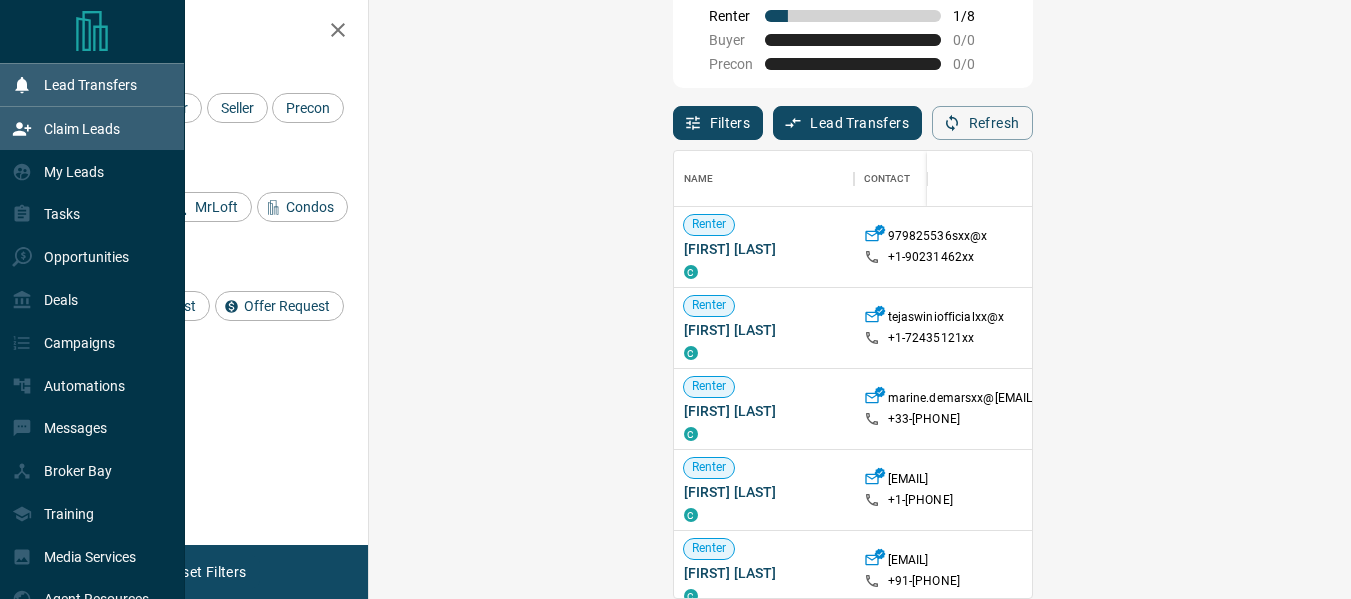 click on "Lead Transfers" at bounding box center (74, 85) 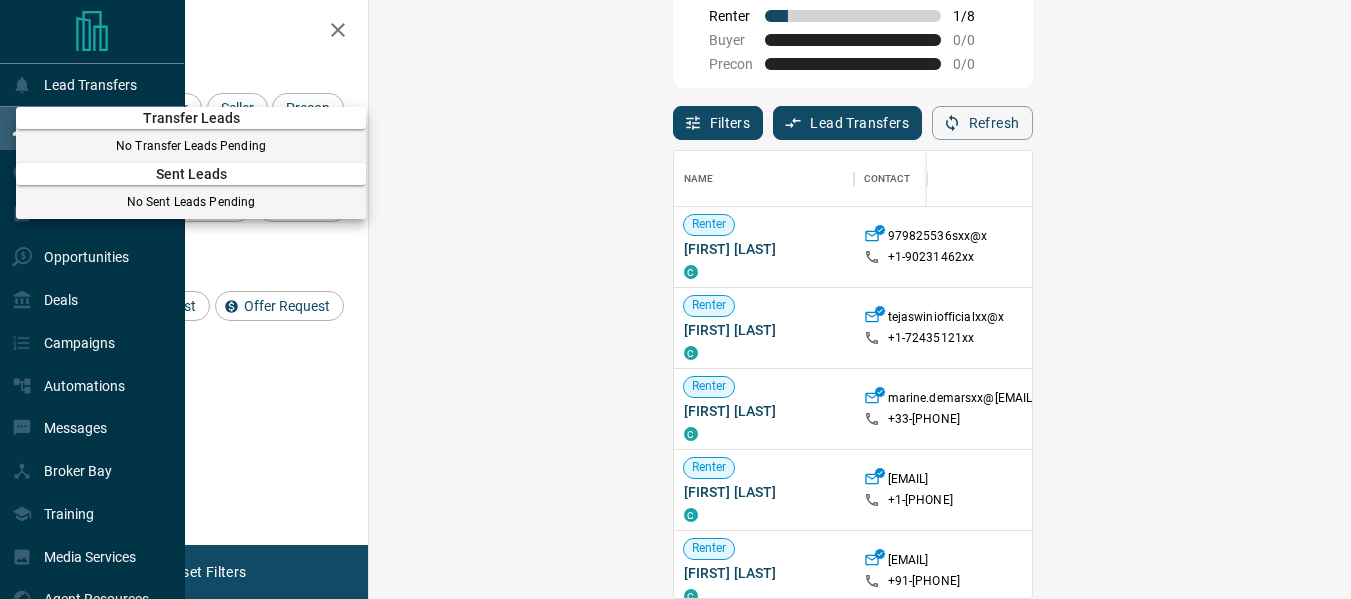 click at bounding box center [675, 299] 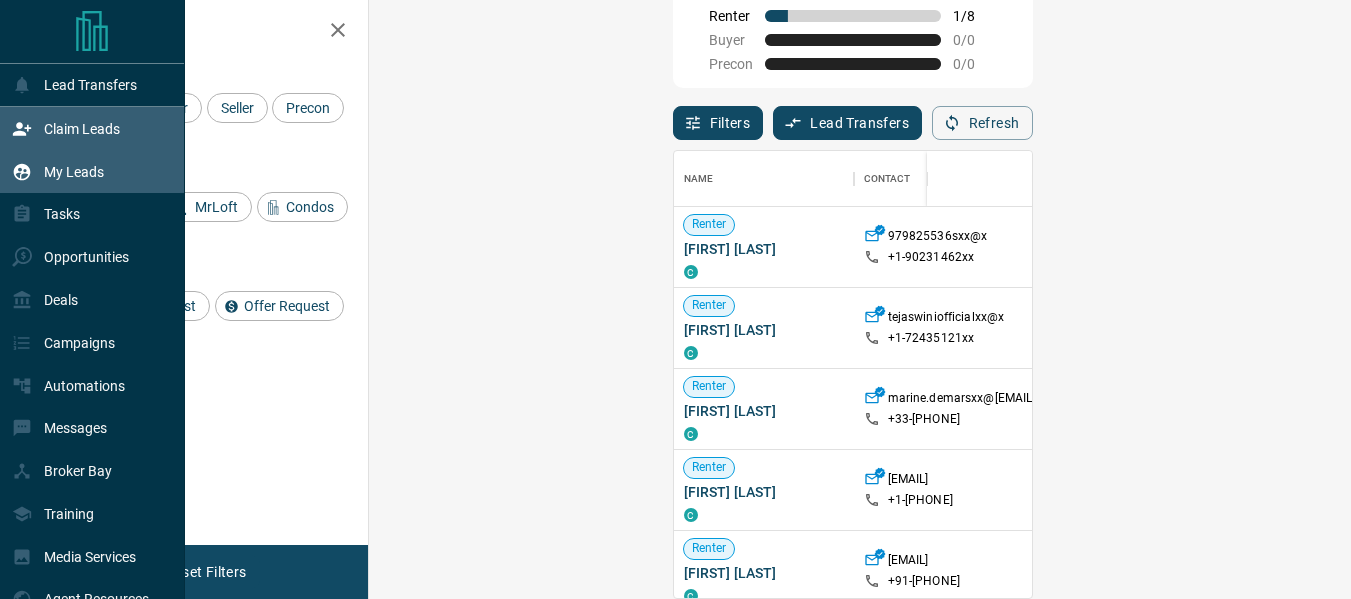 click on "My Leads" at bounding box center [92, 171] 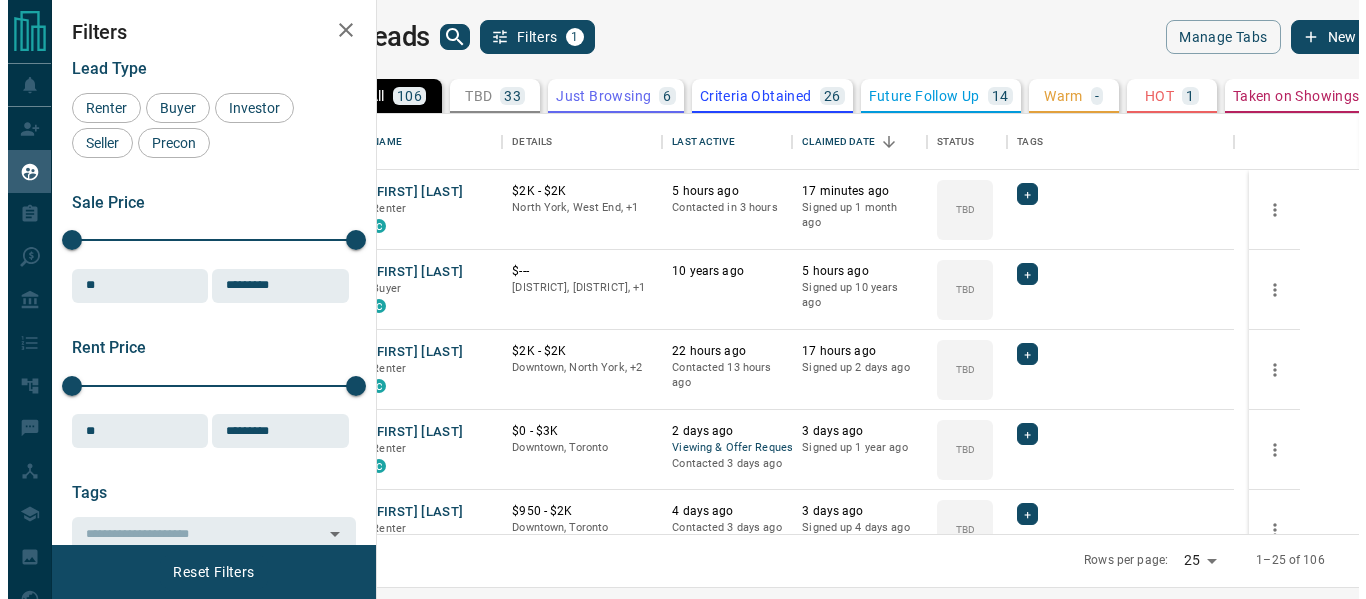 scroll, scrollTop: 0, scrollLeft: 0, axis: both 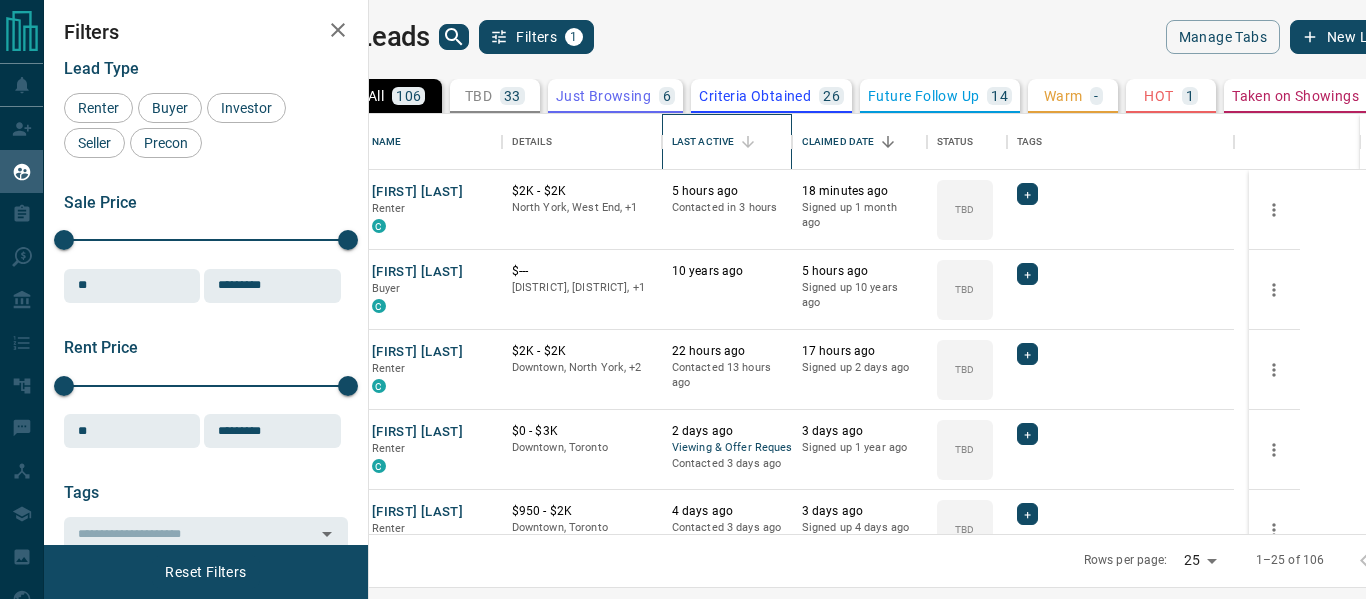 click on "Last Active" at bounding box center [703, 142] 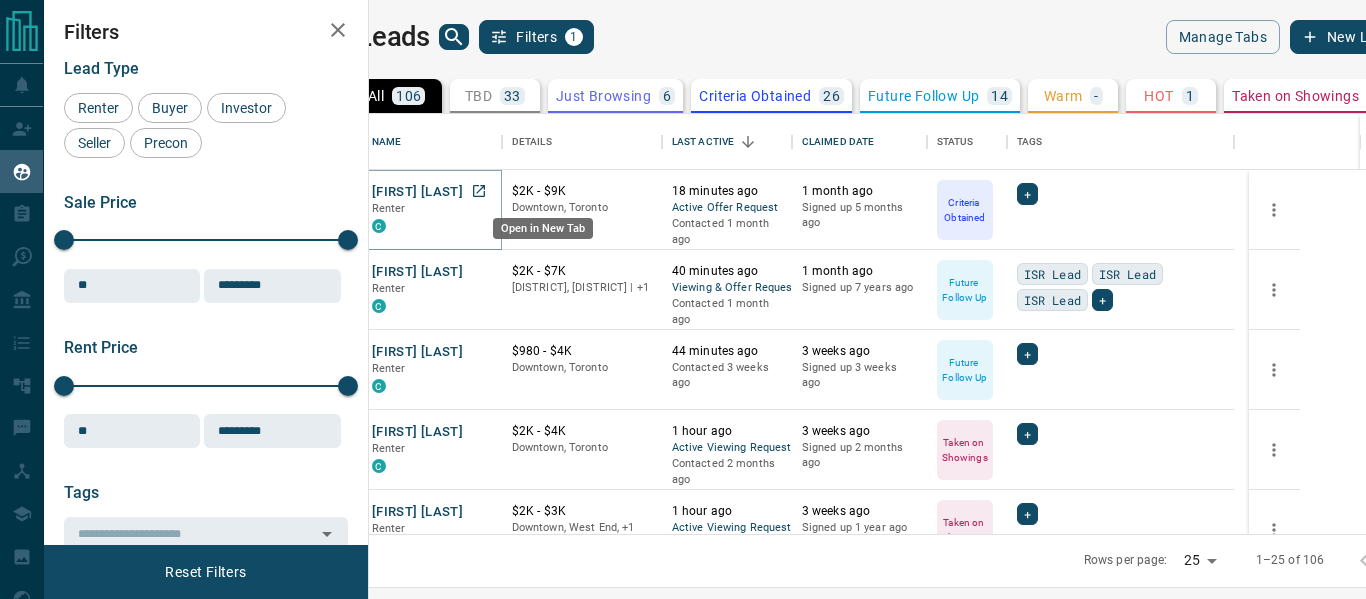 click 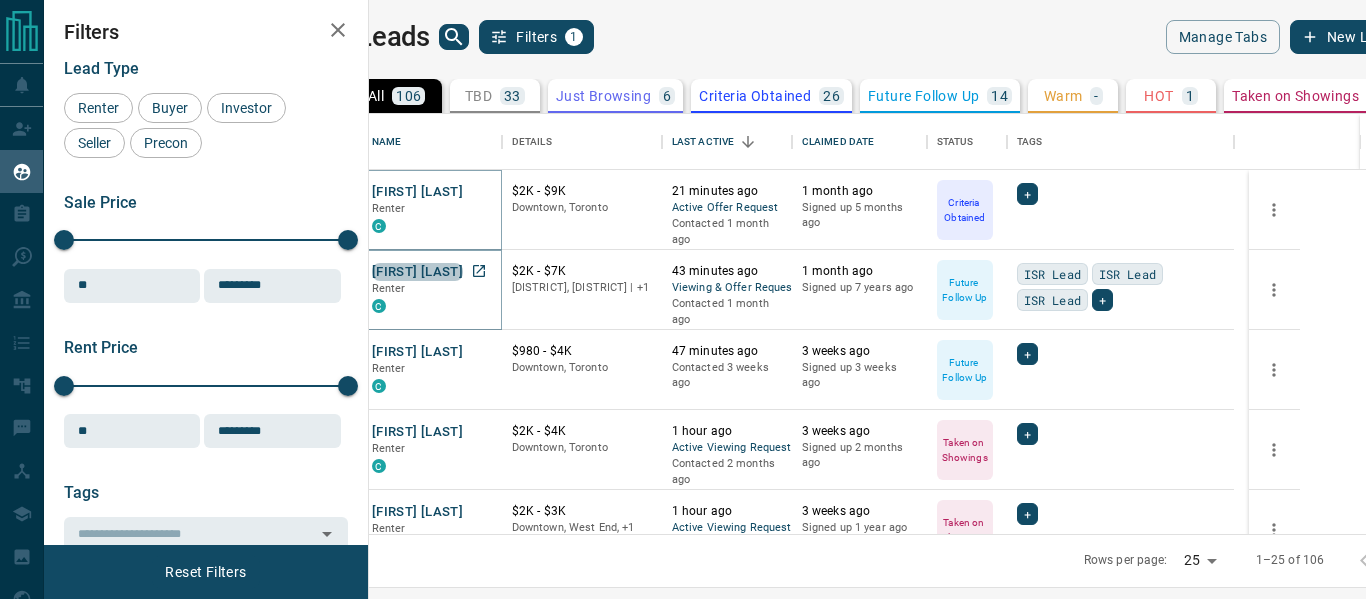 click on "[FIRST] [LAST]" at bounding box center (417, 272) 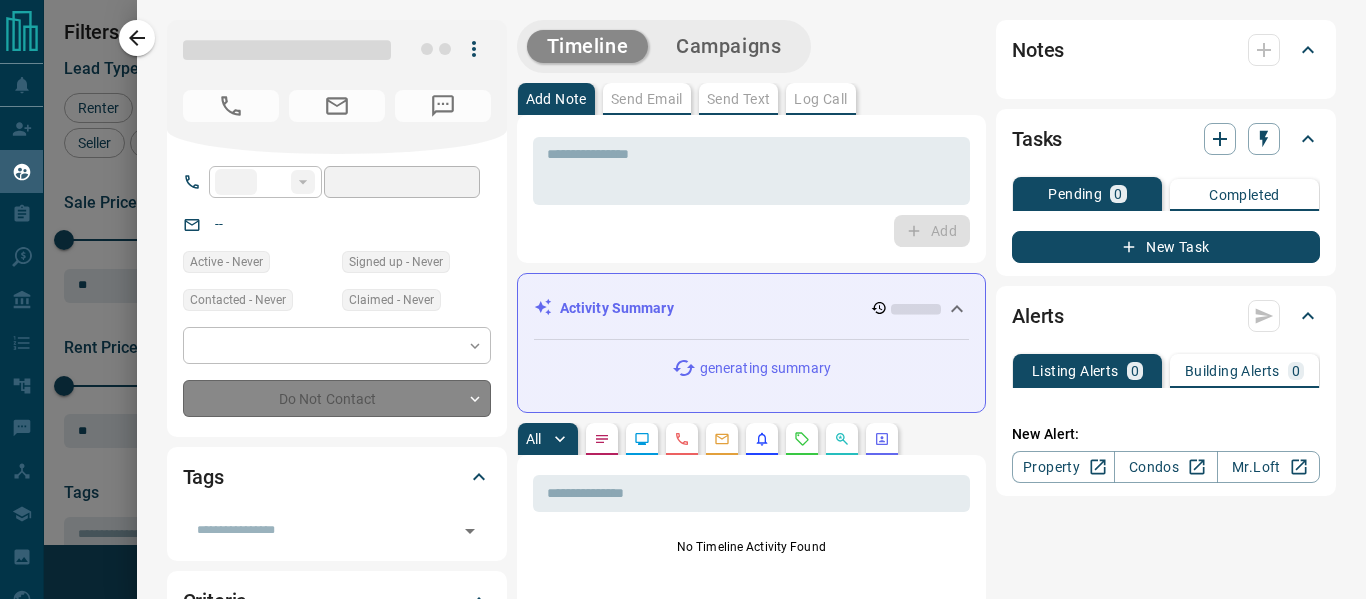 type on "**" 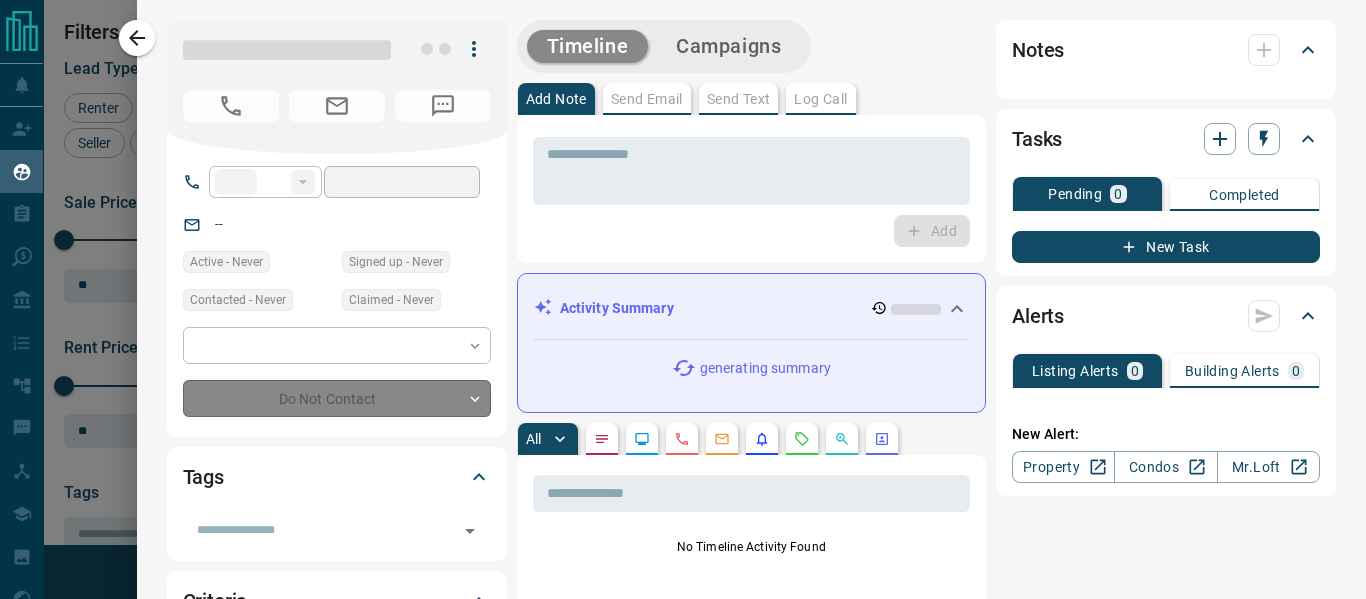 type on "**********" 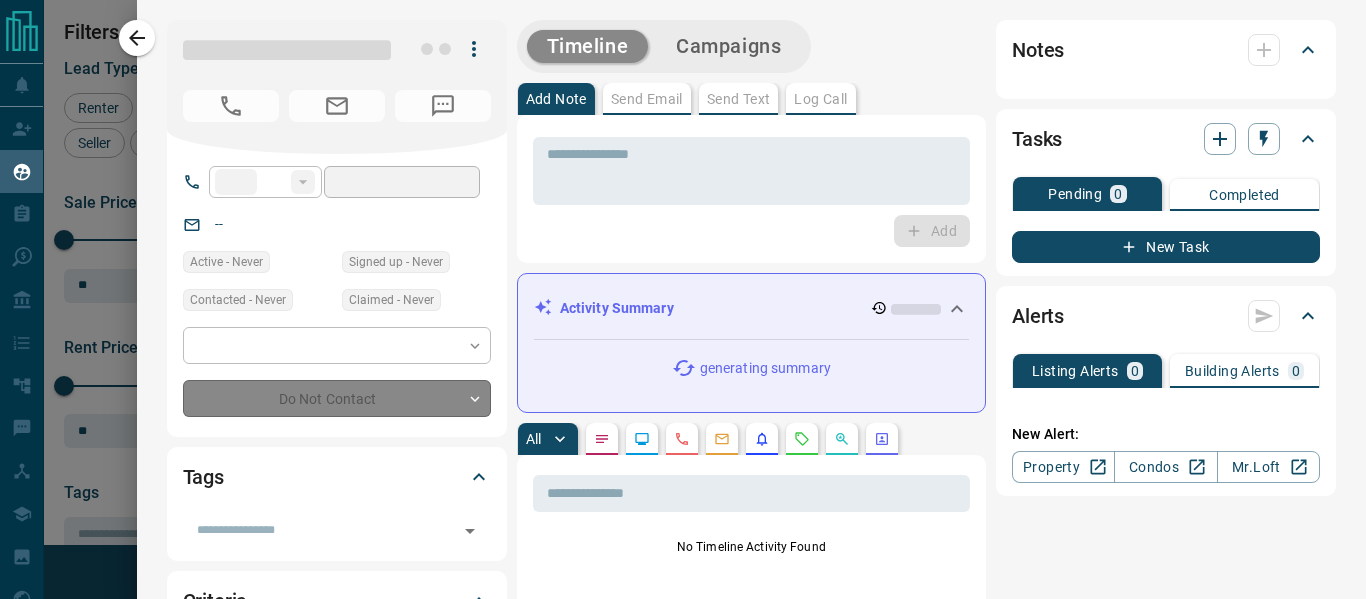 type on "**********" 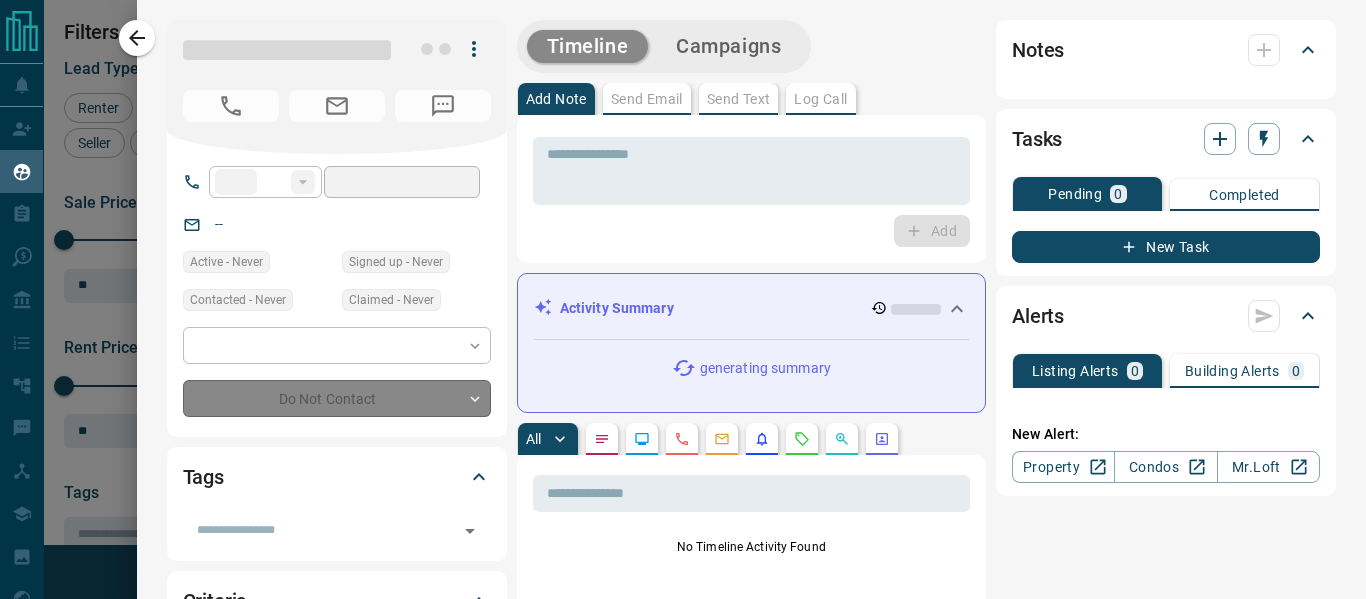 type on "*******" 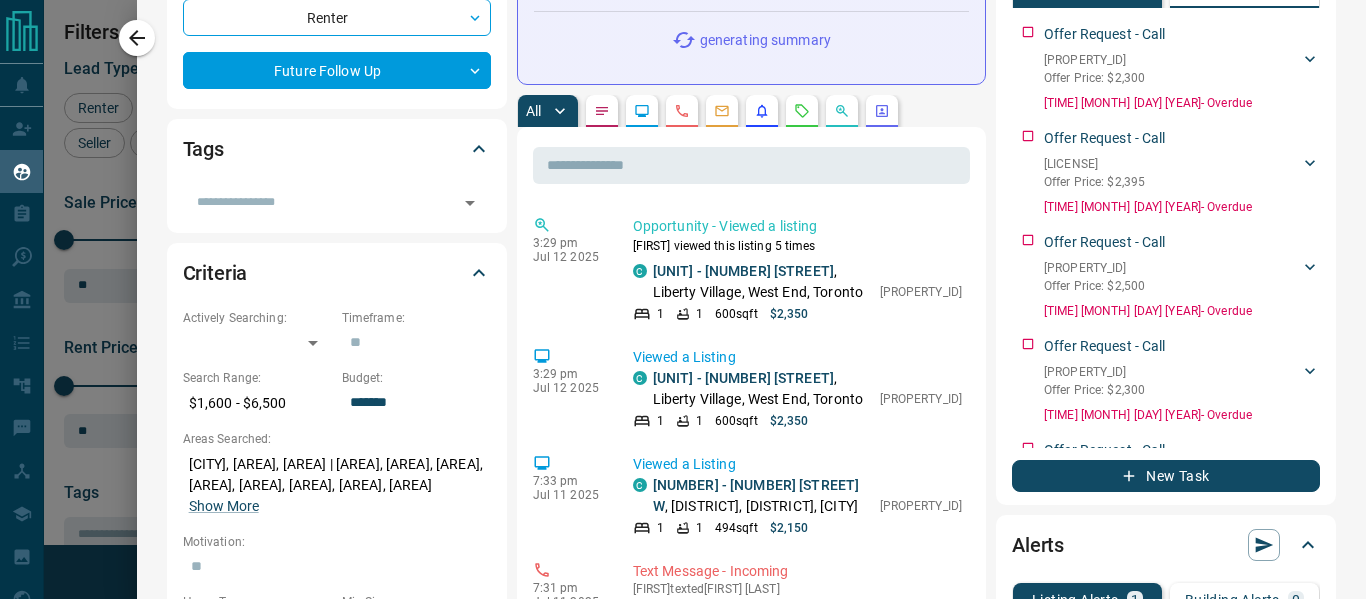 scroll, scrollTop: 347, scrollLeft: 0, axis: vertical 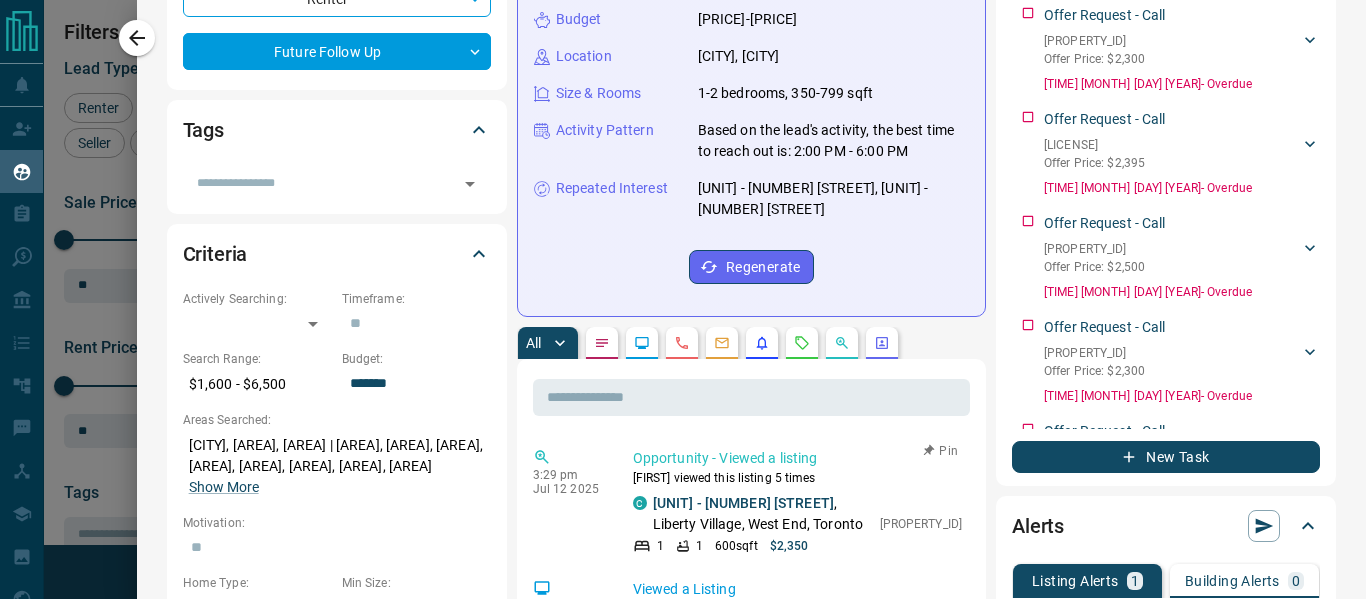 drag, startPoint x: 791, startPoint y: 250, endPoint x: 749, endPoint y: 493, distance: 246.60292 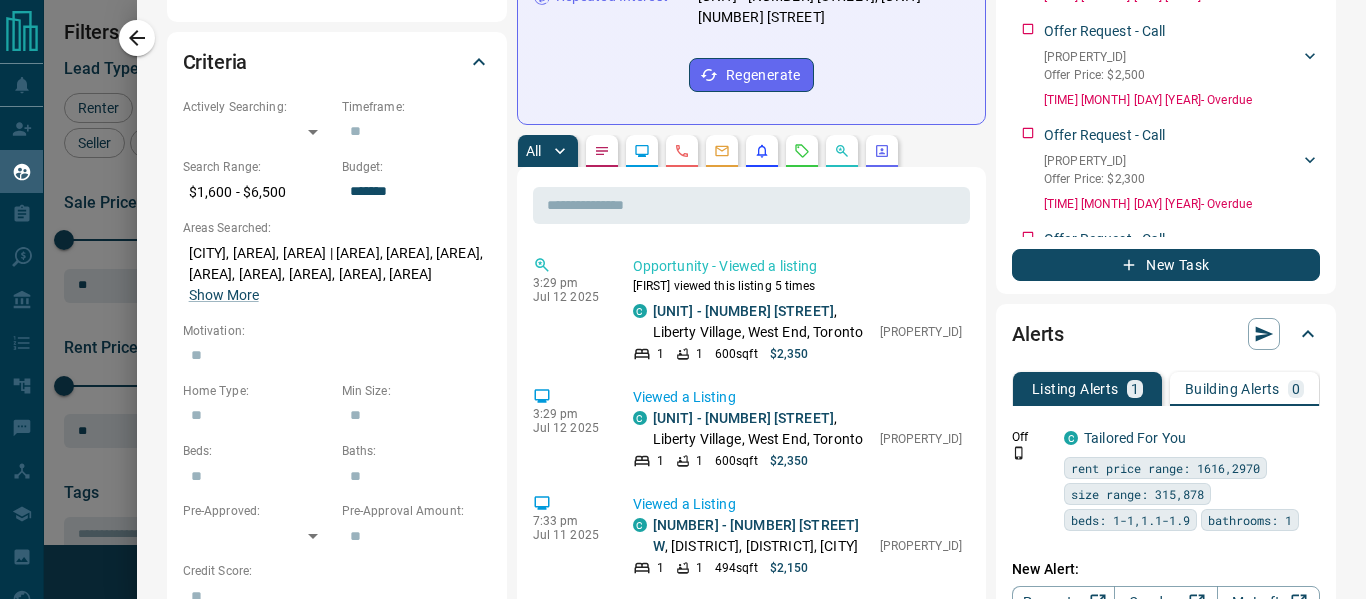 scroll, scrollTop: 587, scrollLeft: 0, axis: vertical 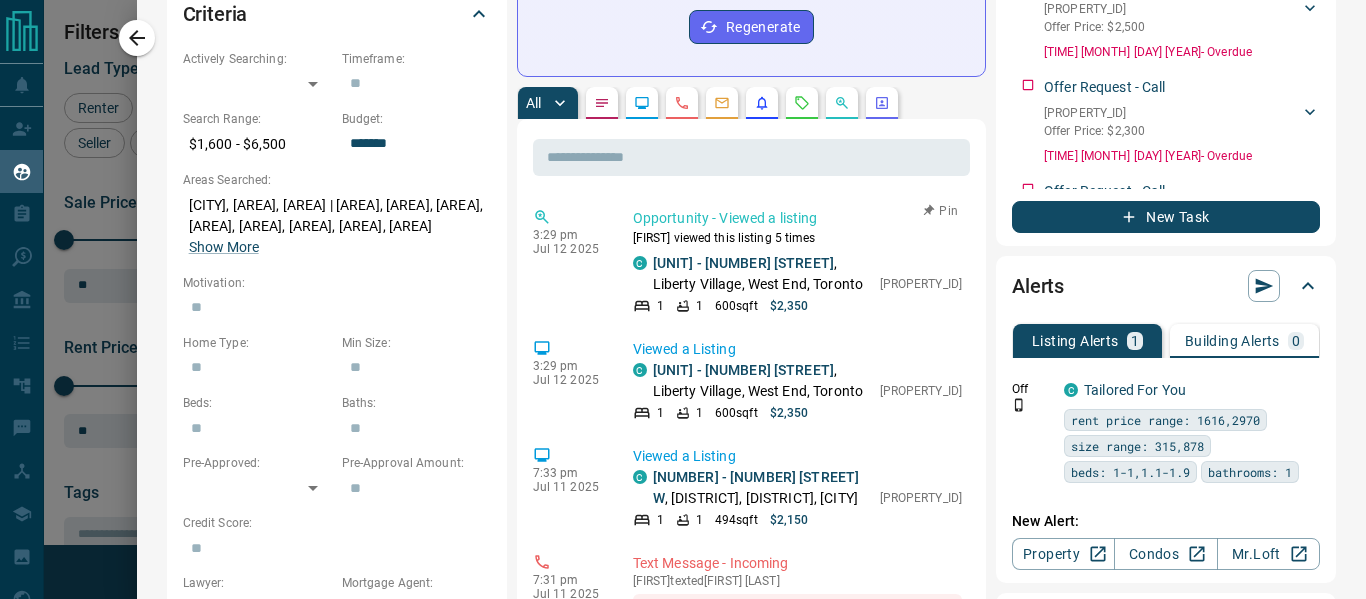click on "[UNIT] - [NUMBER] [STREET] , [DISTRICT], [DISTRICT], [CITY]" at bounding box center [761, 274] 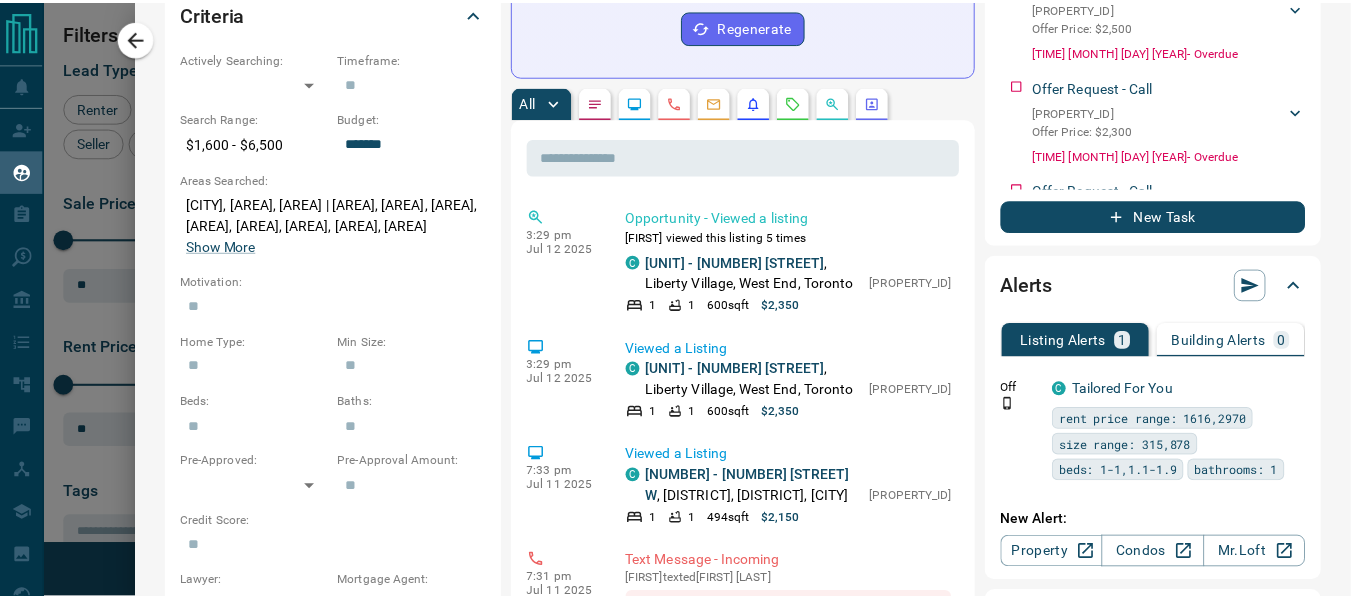 scroll, scrollTop: 63, scrollLeft: 0, axis: vertical 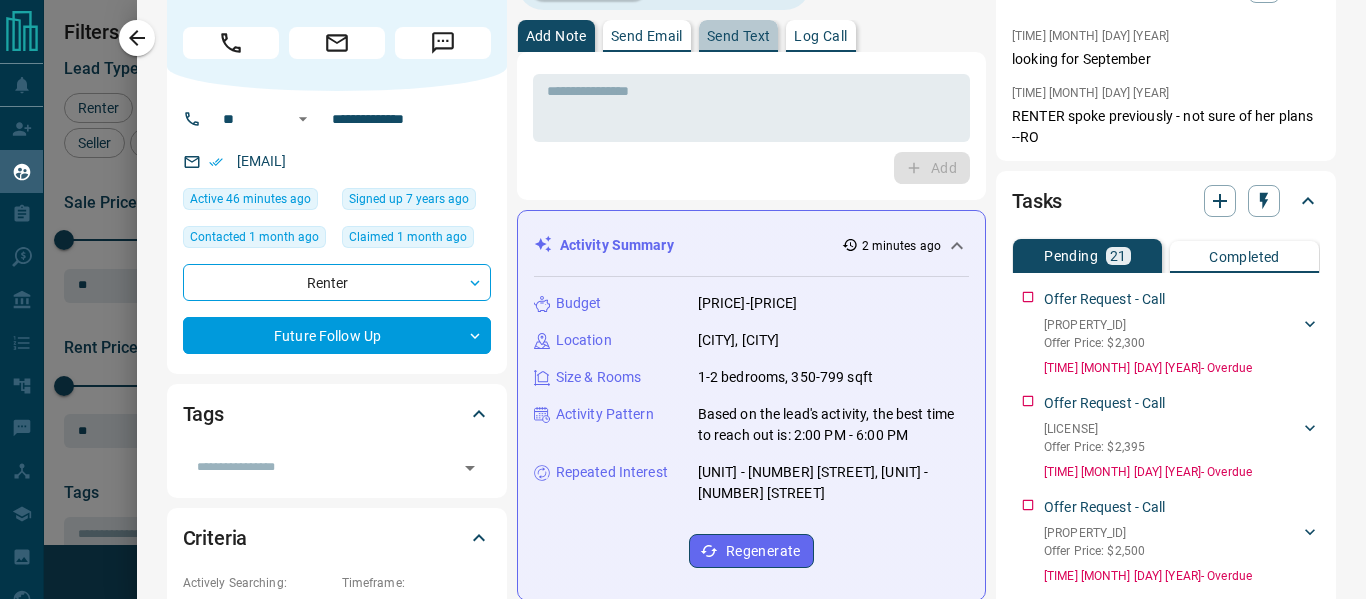 click on "Send Text" at bounding box center (739, 36) 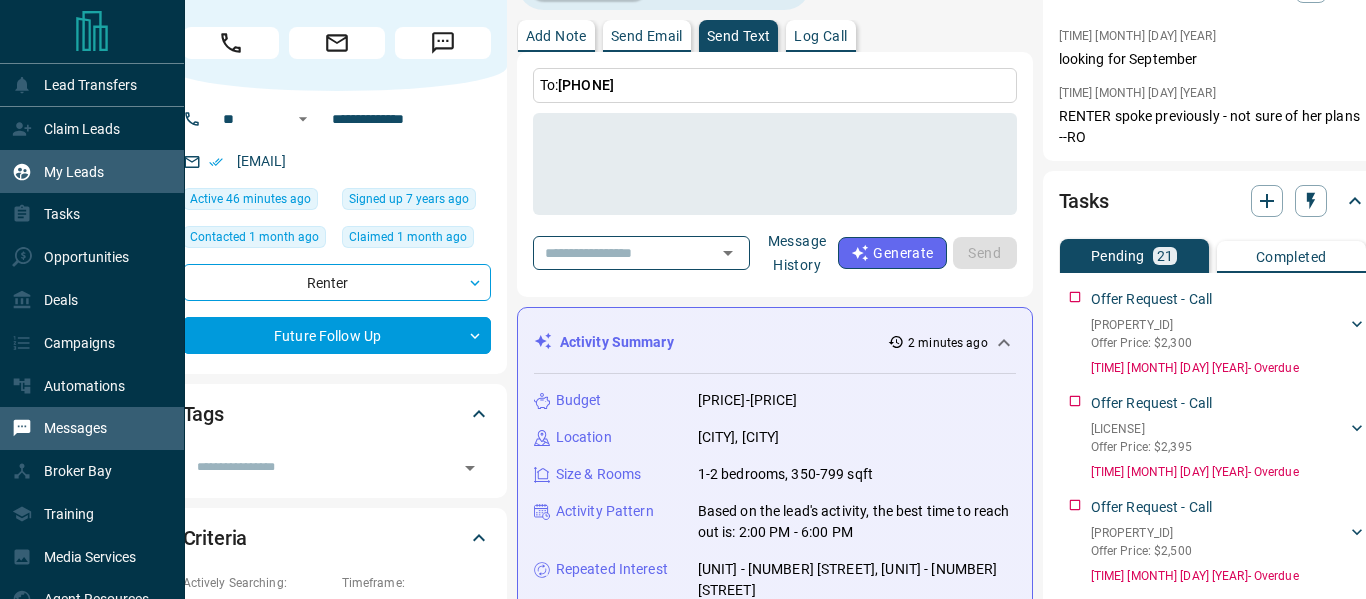 click on "Messages" at bounding box center (59, 428) 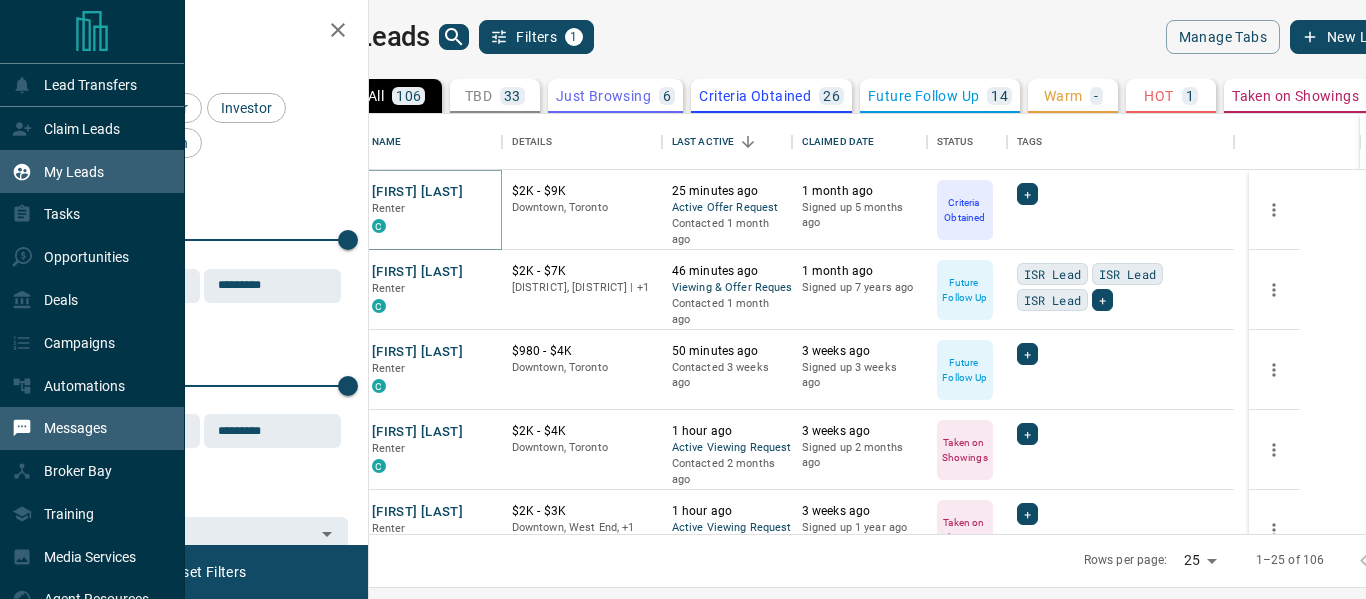 click on "Messages" at bounding box center (59, 428) 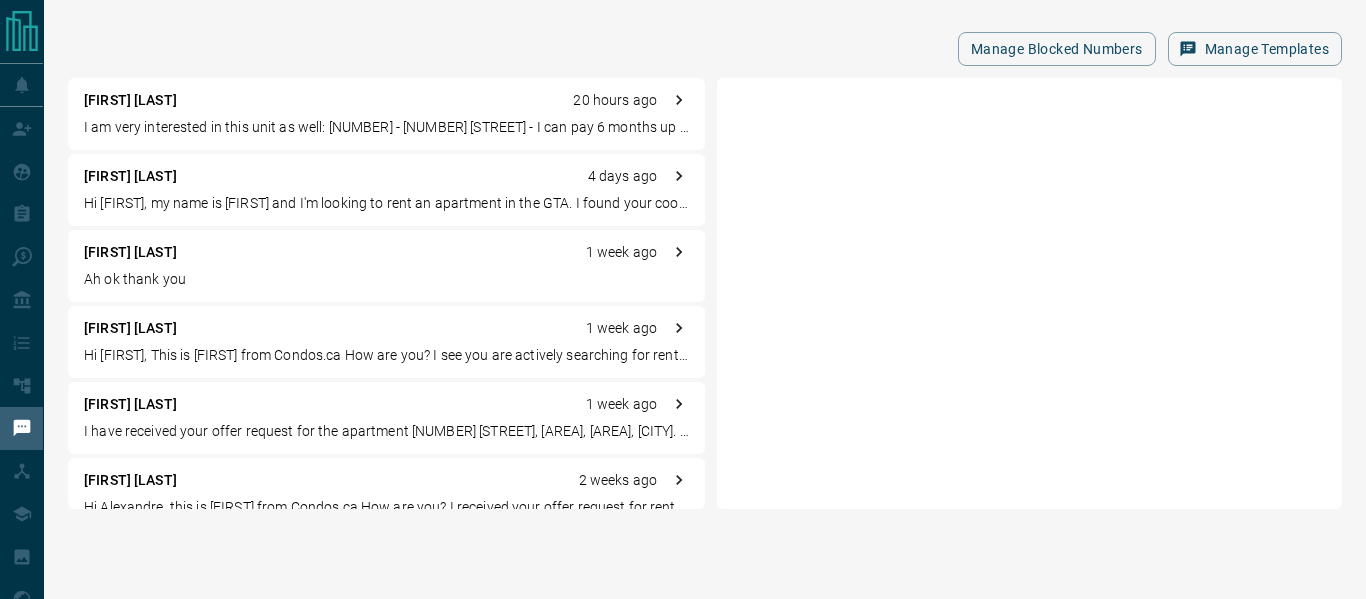 click on "I am very interested in this unit as well:
[NUMBER] - [NUMBER] [STREET] - I can pay 6 months up front" at bounding box center [386, 127] 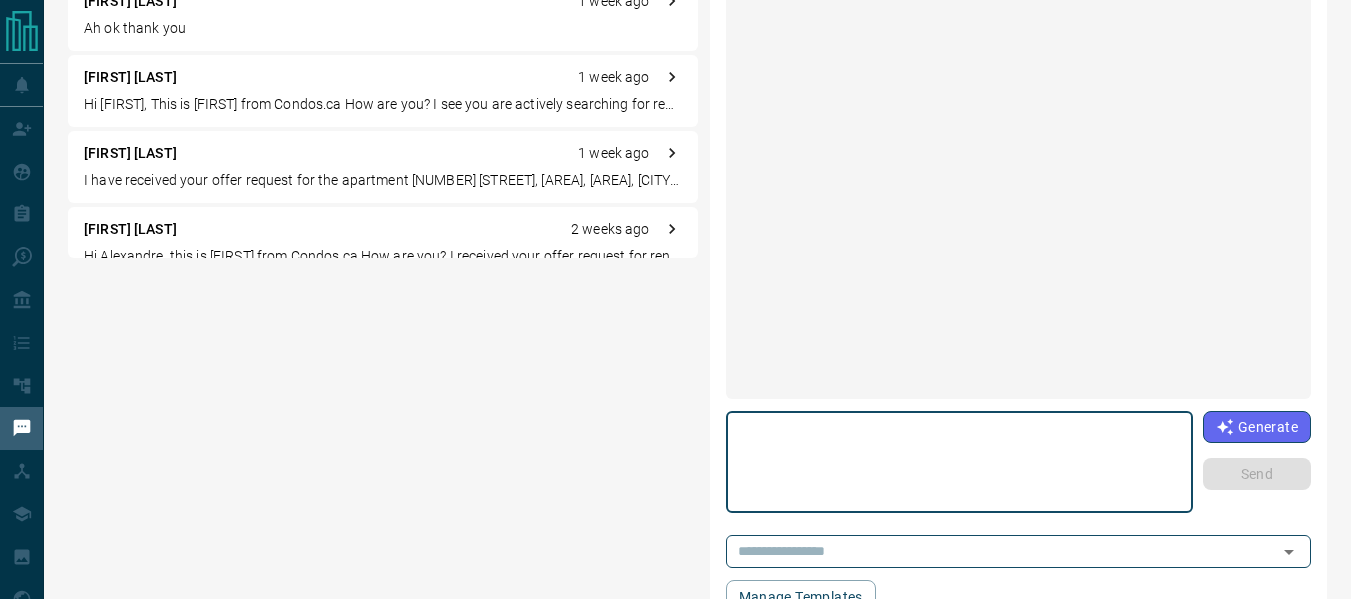 scroll, scrollTop: 279, scrollLeft: 0, axis: vertical 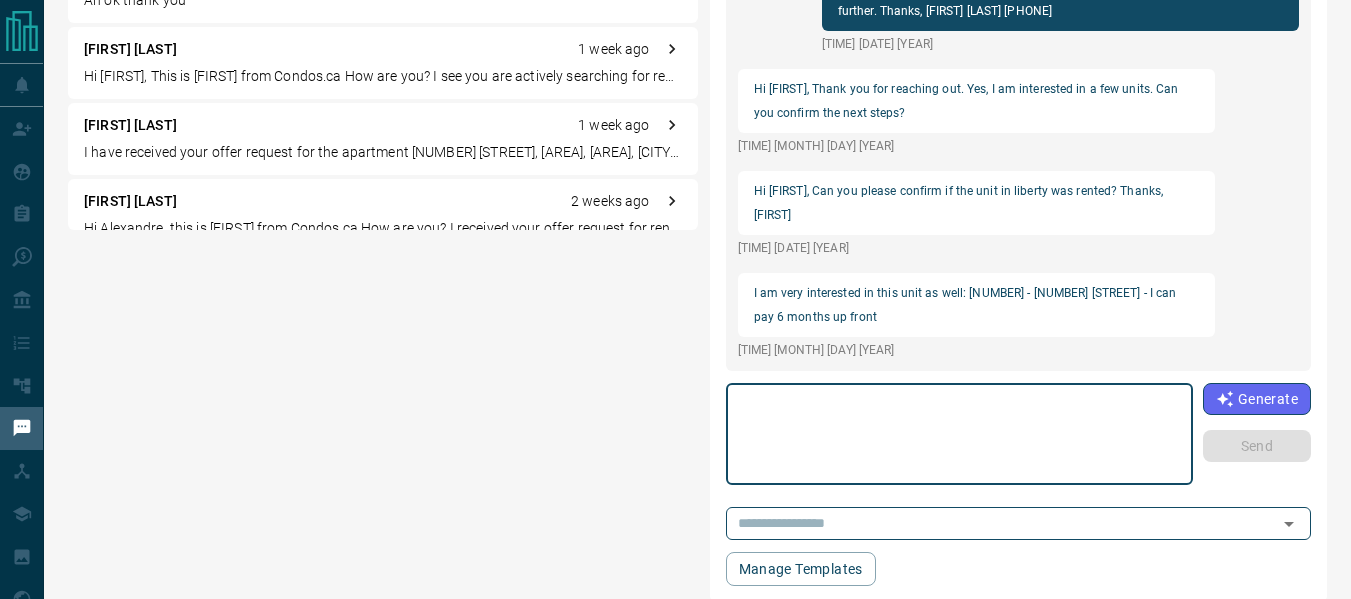 click at bounding box center (959, 434) 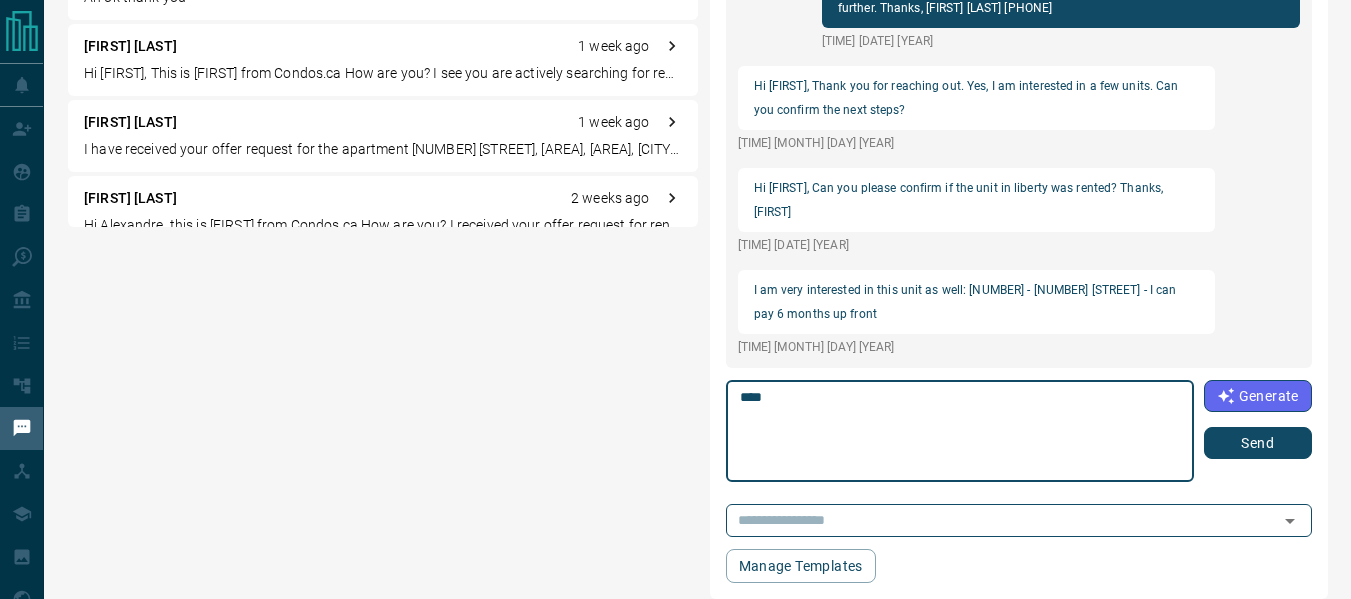 scroll, scrollTop: 290, scrollLeft: 0, axis: vertical 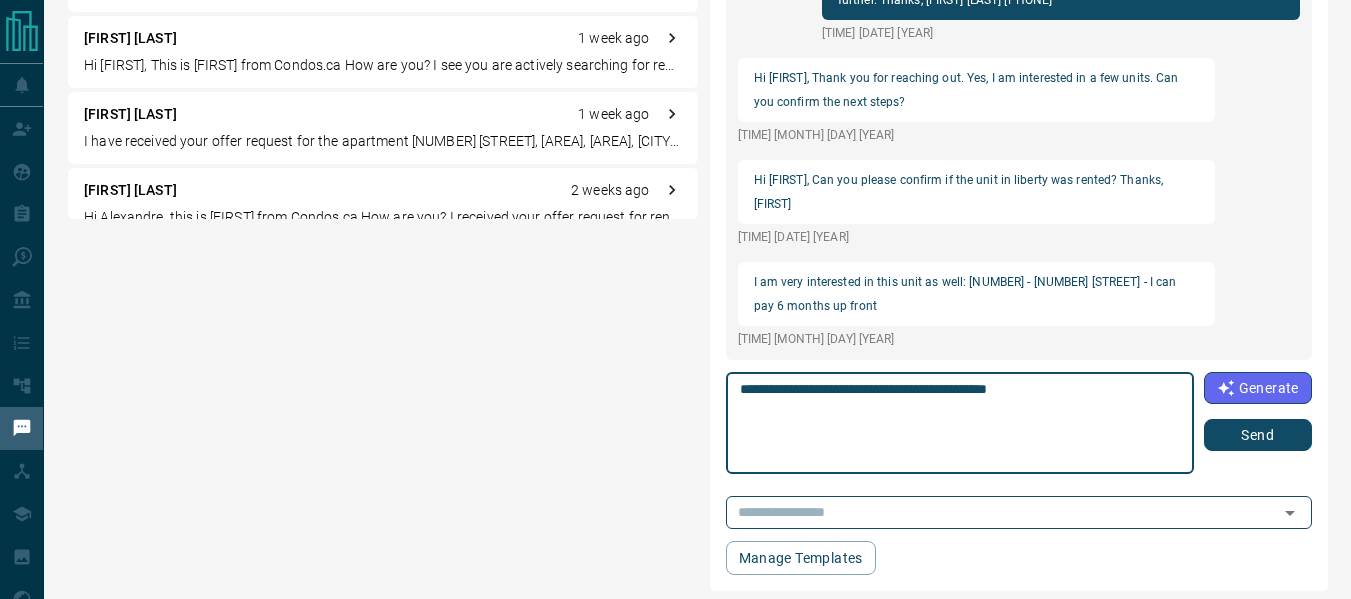 click on "**********" at bounding box center (960, 423) 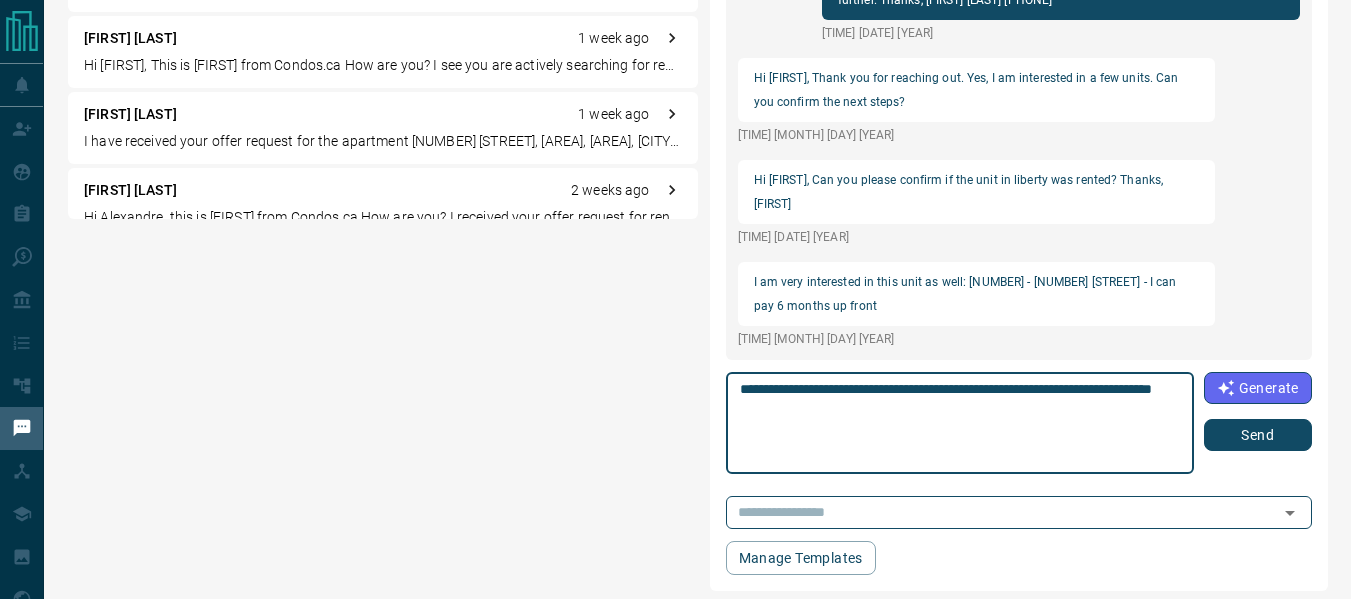 click on "**********" at bounding box center (960, 423) 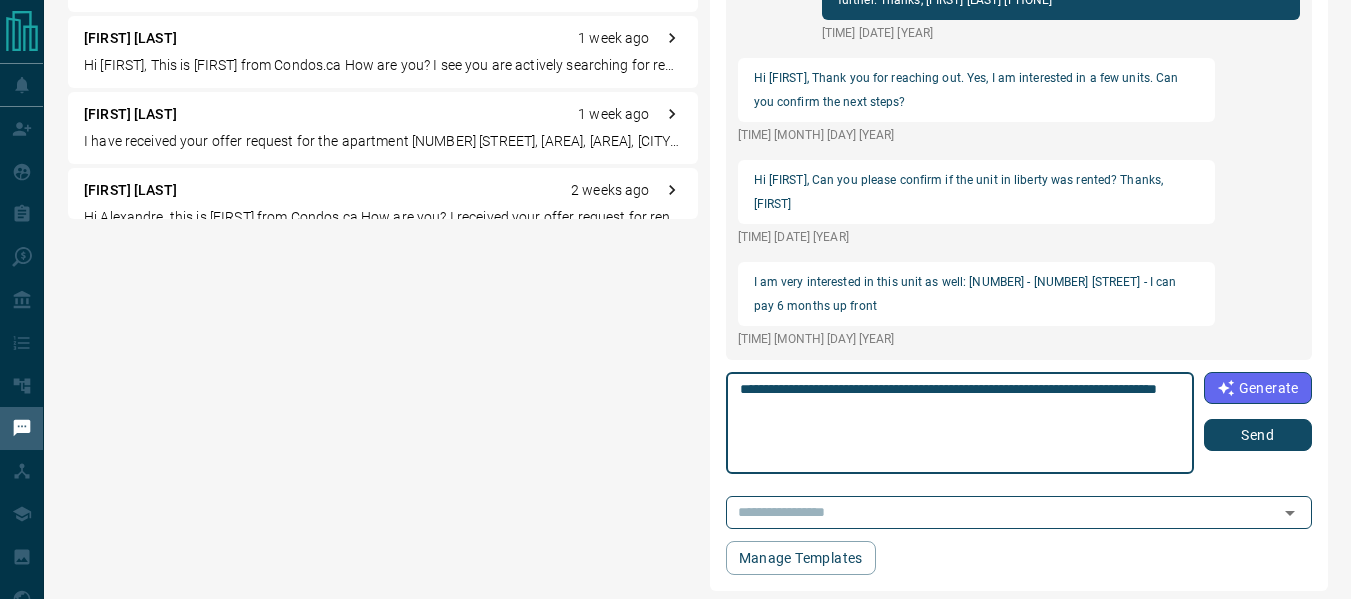 type on "**********" 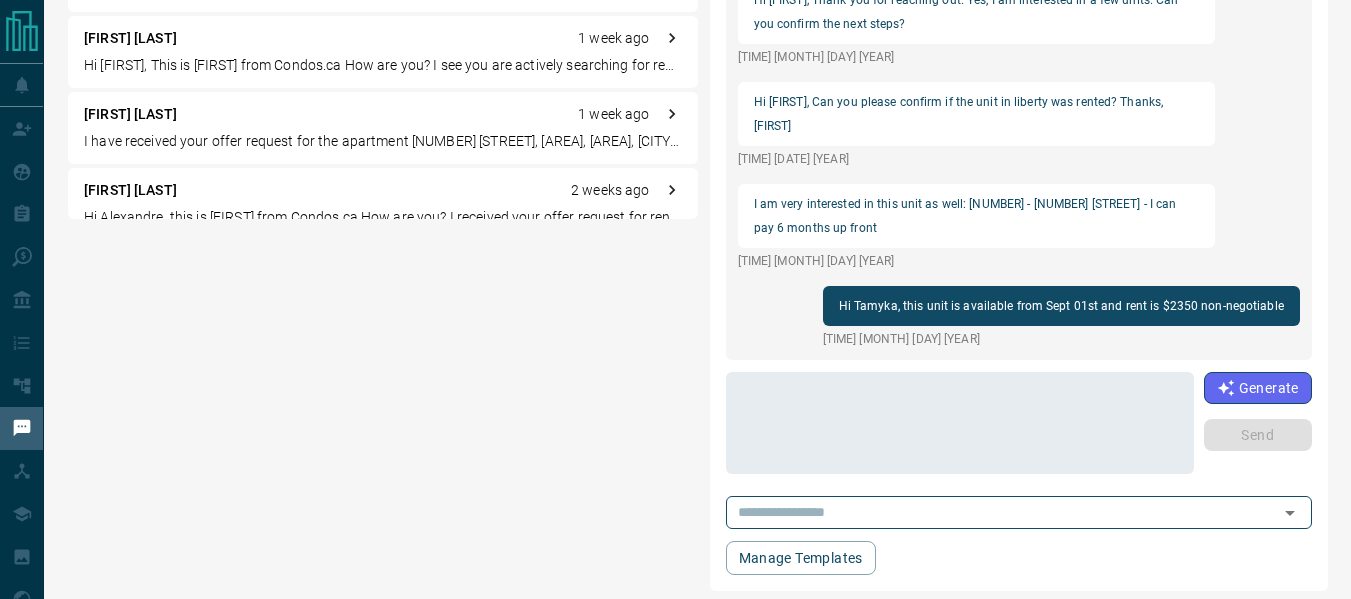 scroll, scrollTop: 198, scrollLeft: 0, axis: vertical 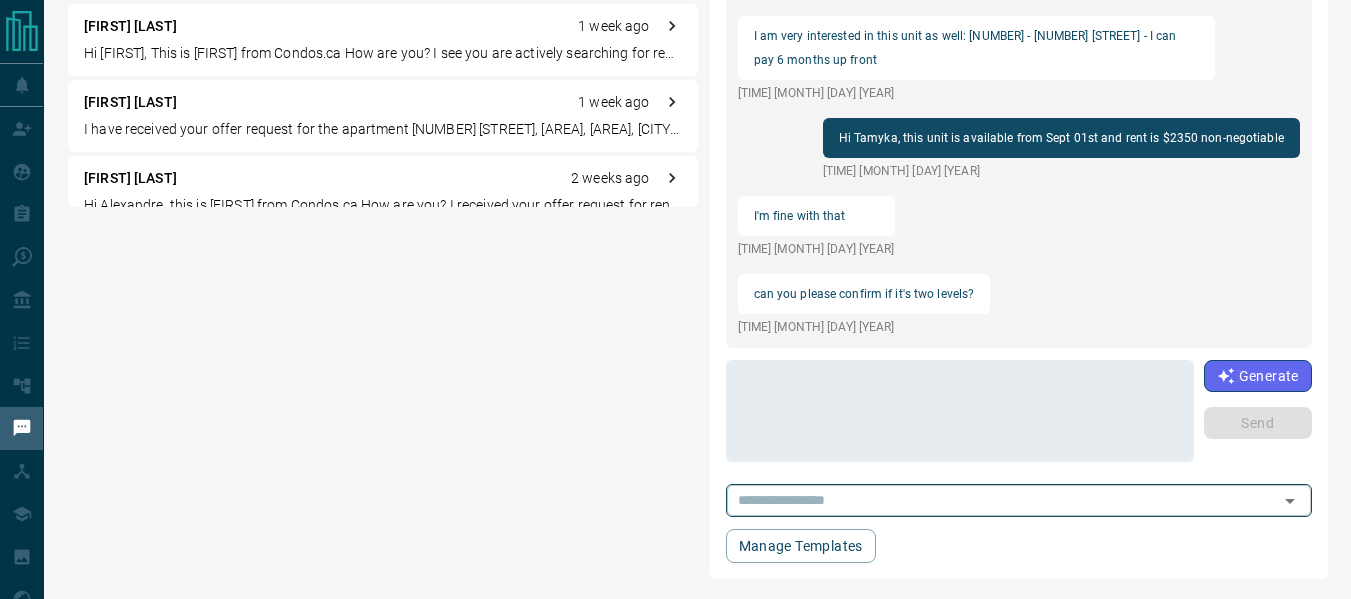 drag, startPoint x: 932, startPoint y: 481, endPoint x: 924, endPoint y: 495, distance: 16.124516 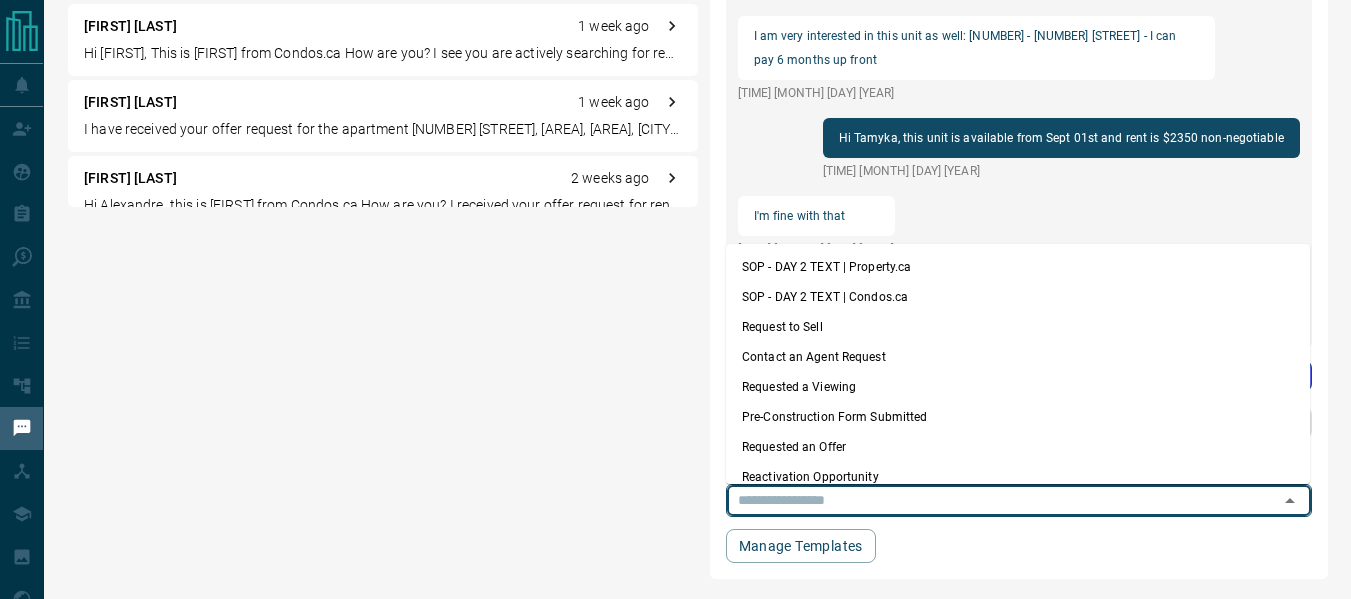 click at bounding box center [990, 500] 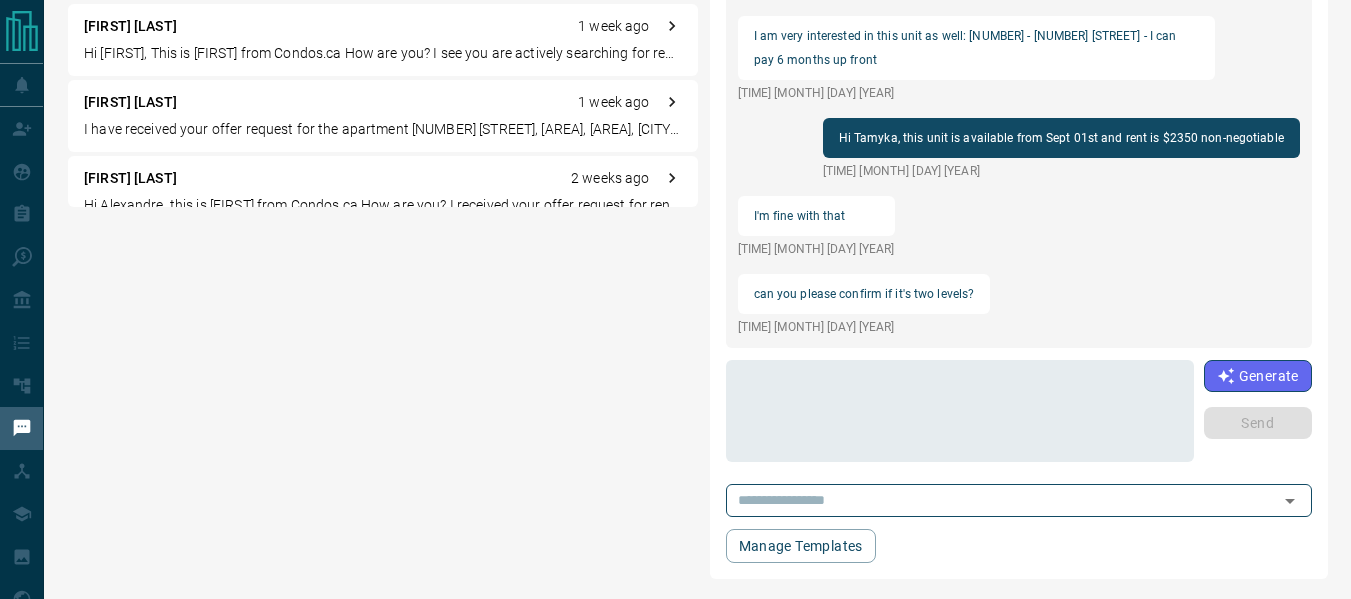click on "[FIRST] [LAST] 20 hours ago I am very interested in this unit as well:
716 - 65 East Liberty - I can pay 6 months up front [FIRST] [LAST] 4 days ago Hi Francesco, my name is [FIRST] and I'm looking to rent an apartment in the GTA. I found your coordinates on condos.ca, and I was wondering if you could potentially help me. Thanks in advance! [FIRST] [LAST] 1 week ago Ah ok thank you [FIRST] [LAST] 1 week ago Hi [FIRST], This is [FIRST] from Condos.ca
How are you? I see you are actively searching for rental apartment.
I can assist you with your rental needs. Please feel free to reach out at [PHONE]
Thanks [FIRST] [LAST] 1 week ago I have received your offer request for the apartment 8 Telegram Mews, CityPlace, Downtown, Toronto. Please reach out to me at [PHONE] to discuss further. Thanks [FIRST] [LAST] 2 weeks ago This lead has been claimed by another agent ([FIRST] [LAST]).
However, you may still contact this lead as this lead chose to message you first [FIRST] [LAST] [FIRST] [LAST]" at bounding box center (697, 177) 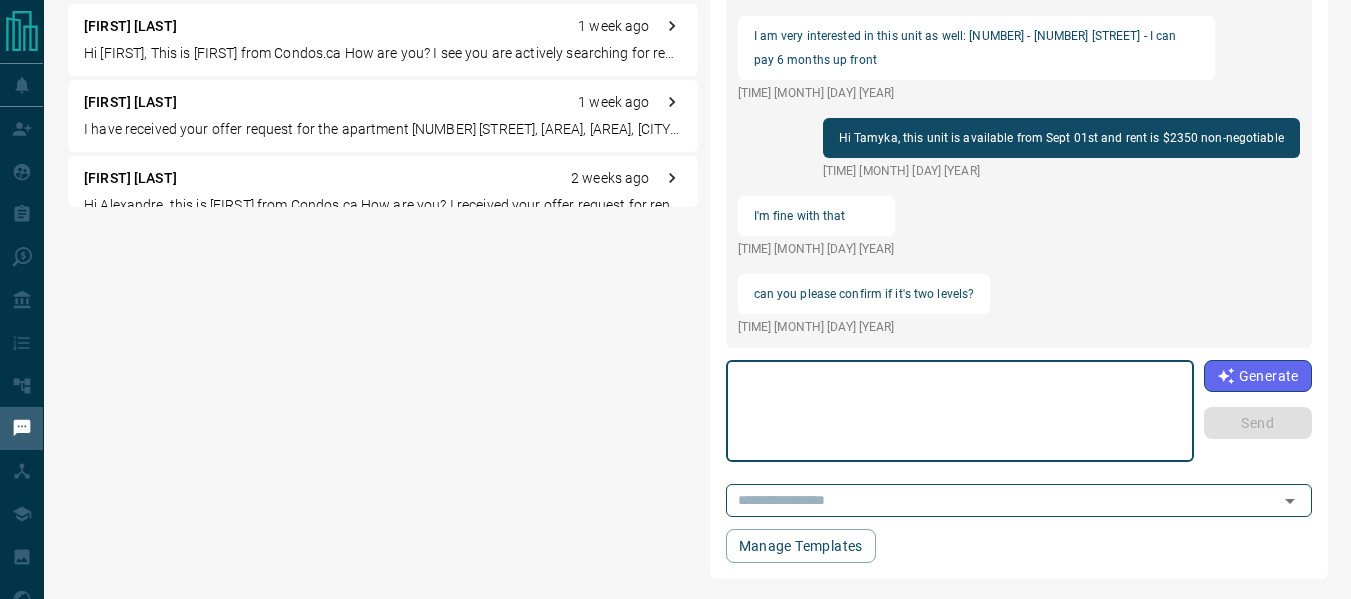 click at bounding box center (960, 411) 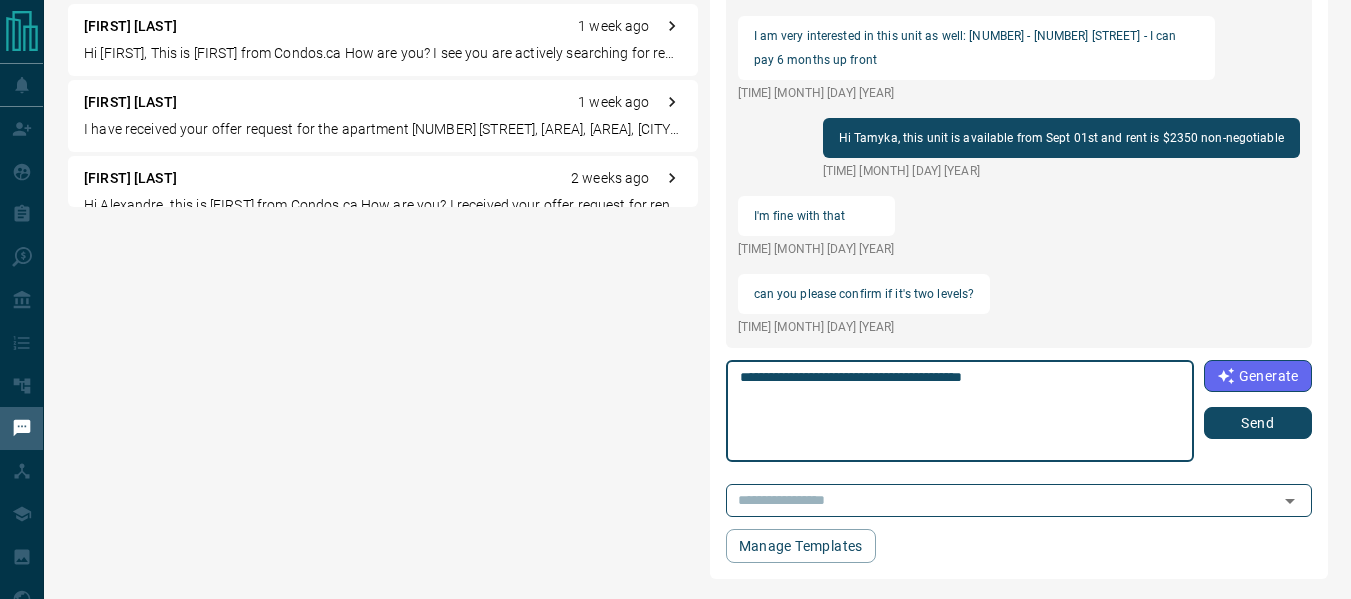 type on "**********" 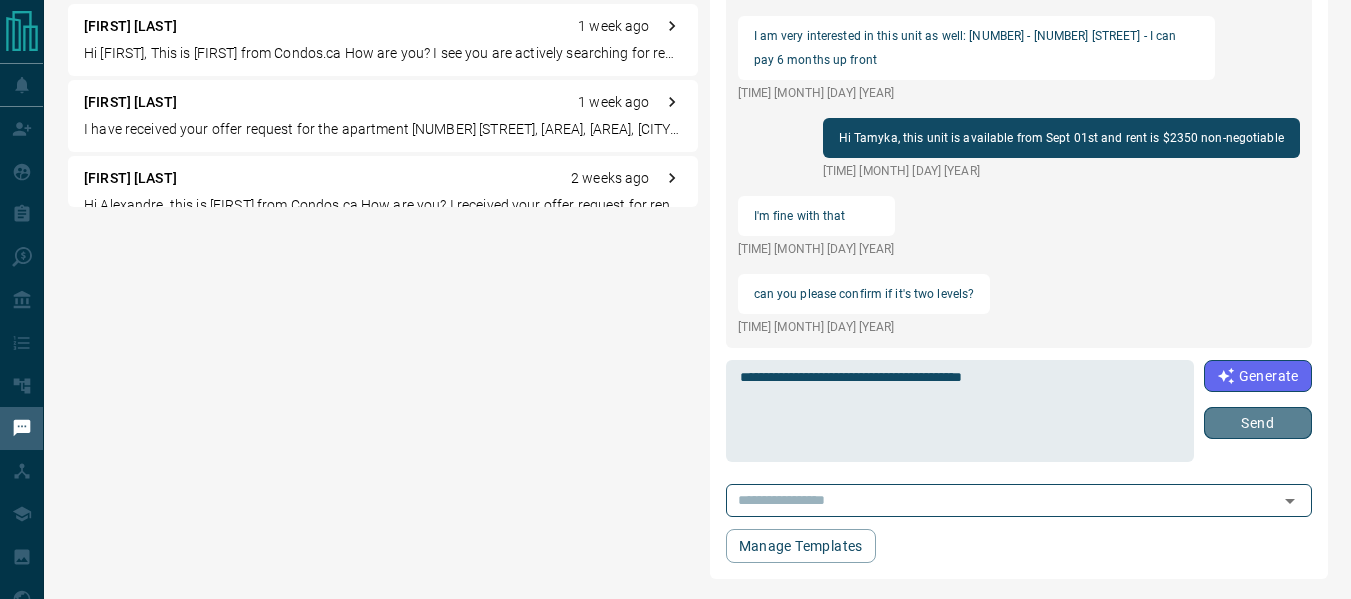 click on "Send" at bounding box center [1258, 423] 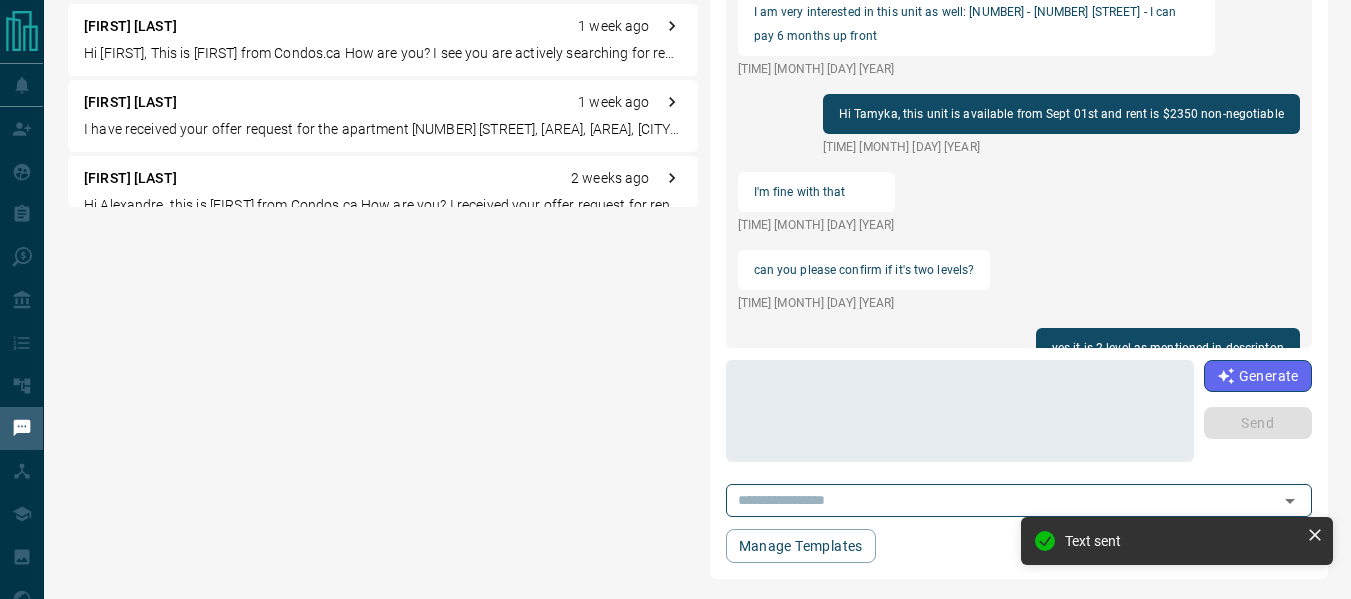 scroll, scrollTop: 276, scrollLeft: 0, axis: vertical 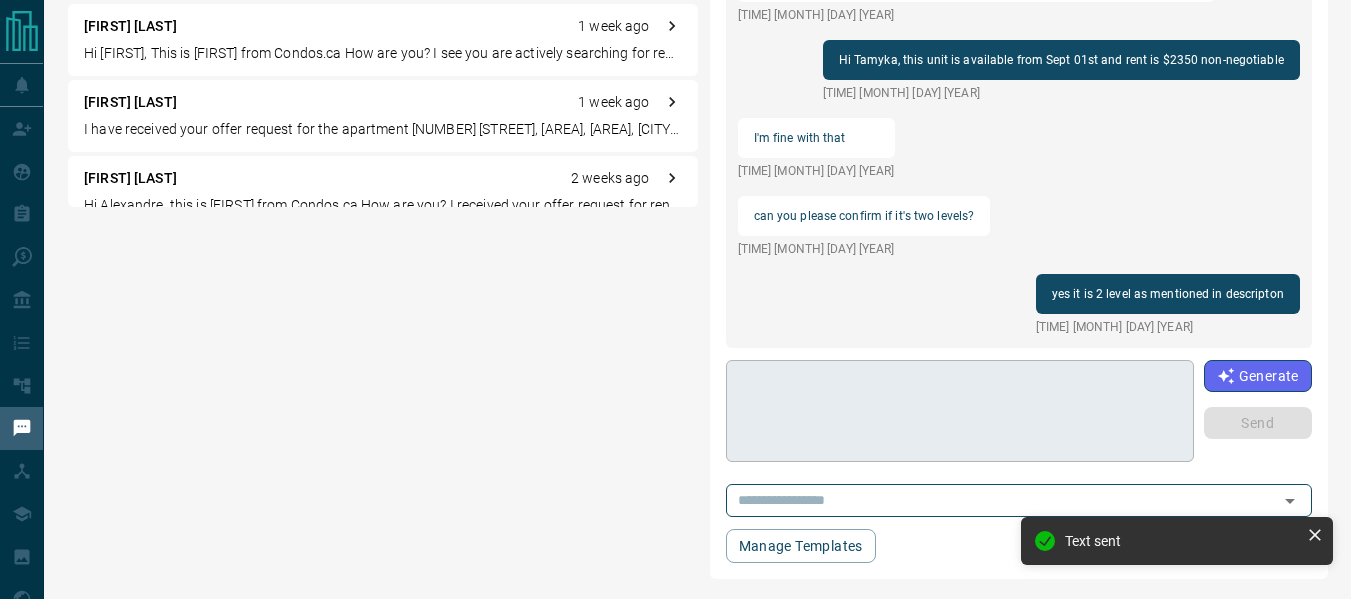 click at bounding box center (960, 411) 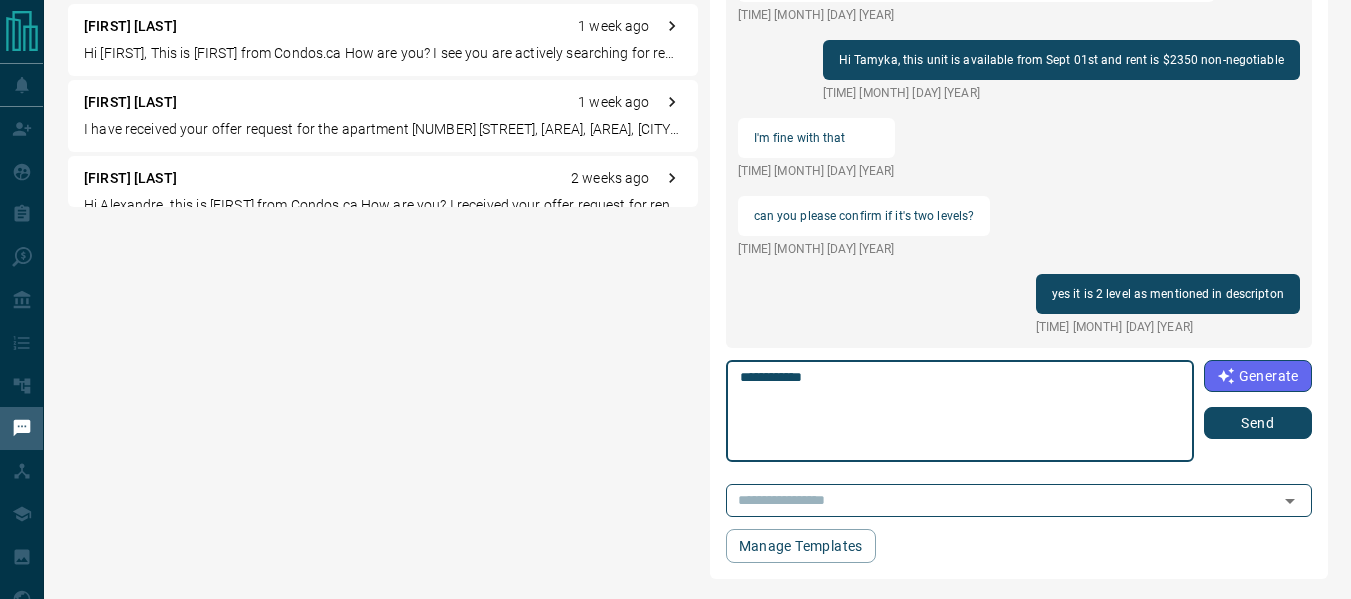 type on "**********" 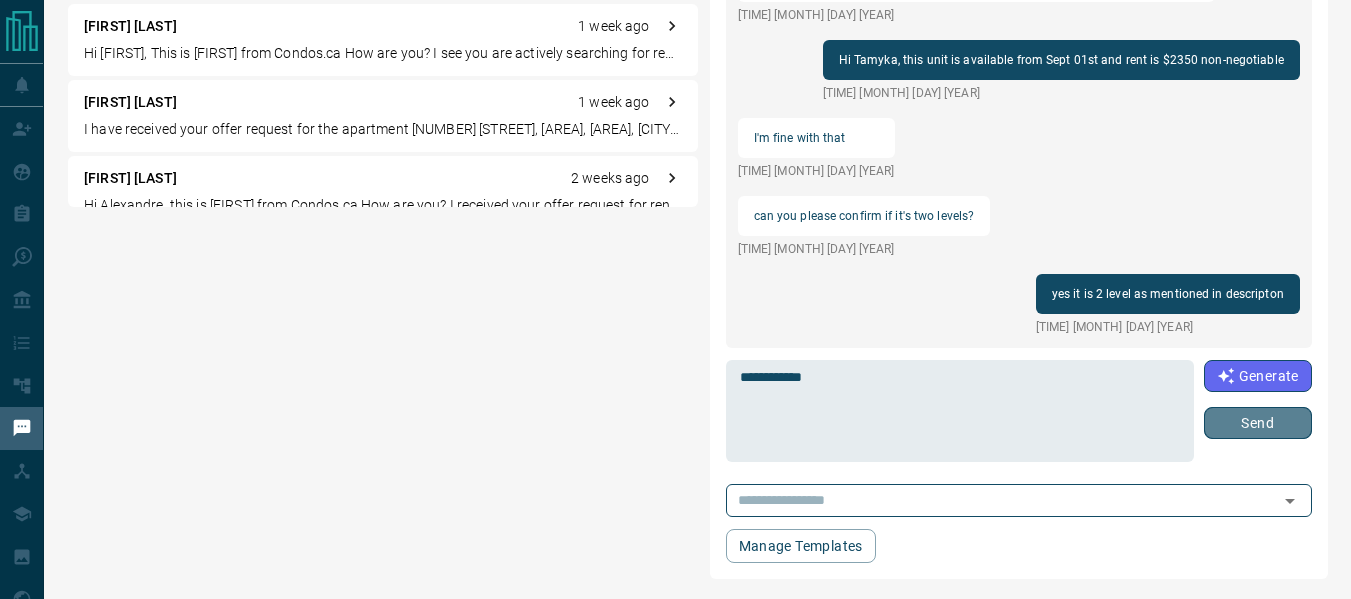 click on "Send" at bounding box center (1258, 423) 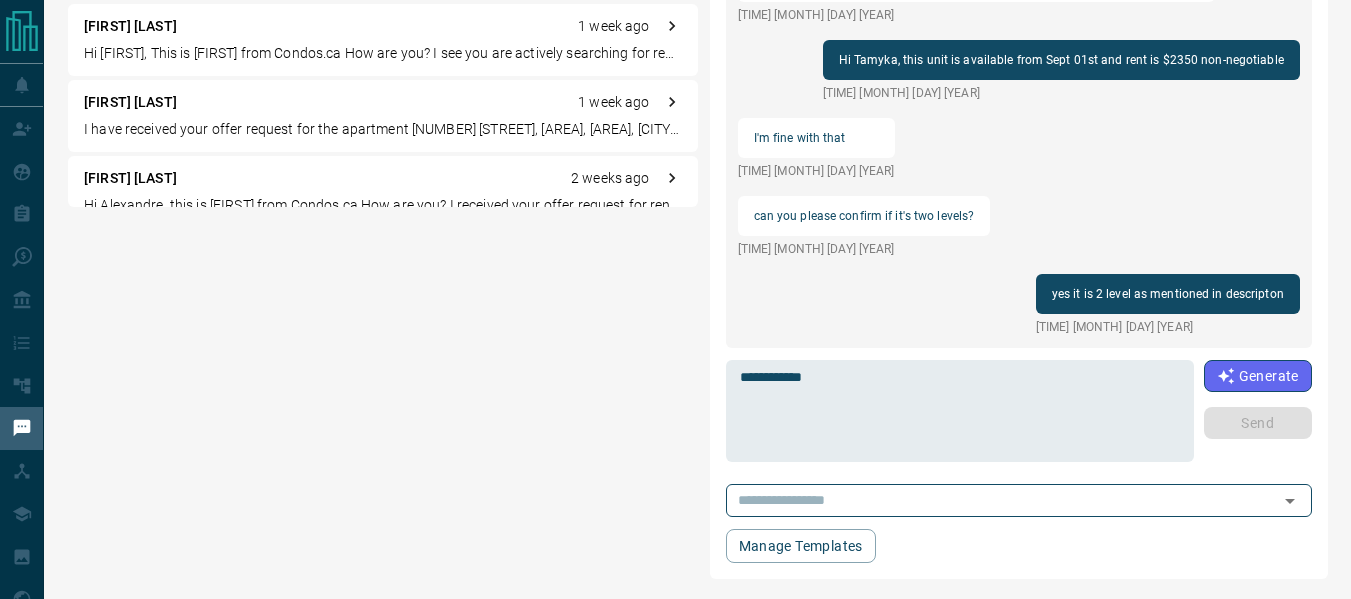 type 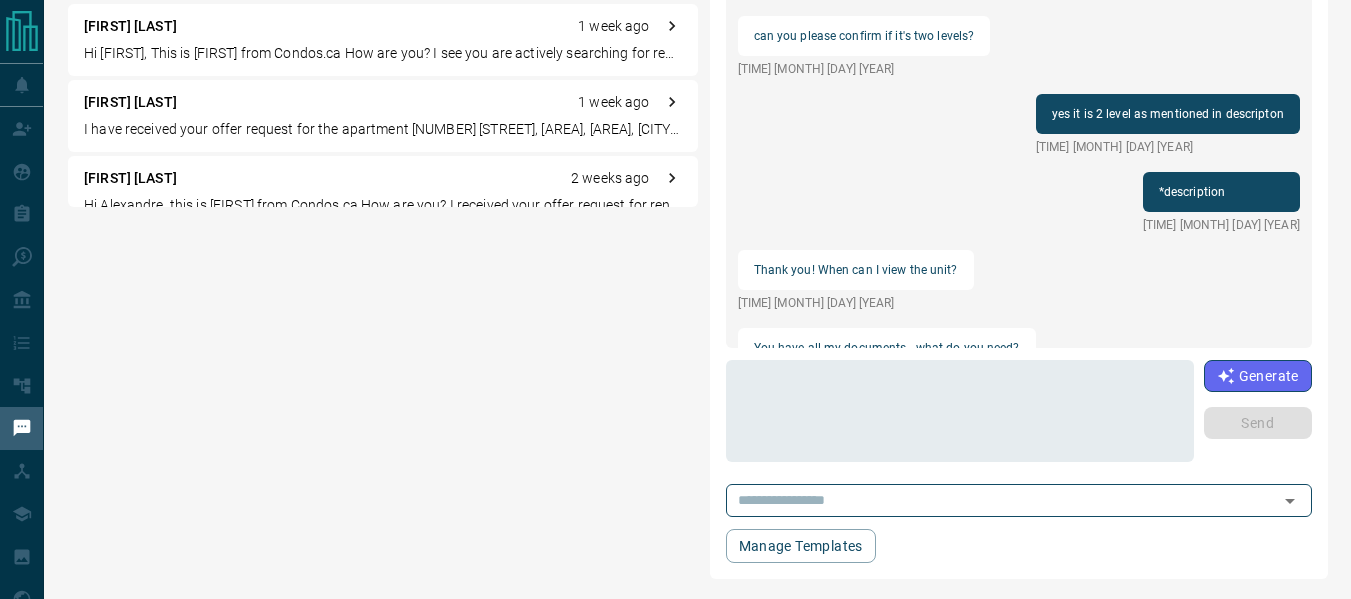 scroll, scrollTop: 510, scrollLeft: 0, axis: vertical 